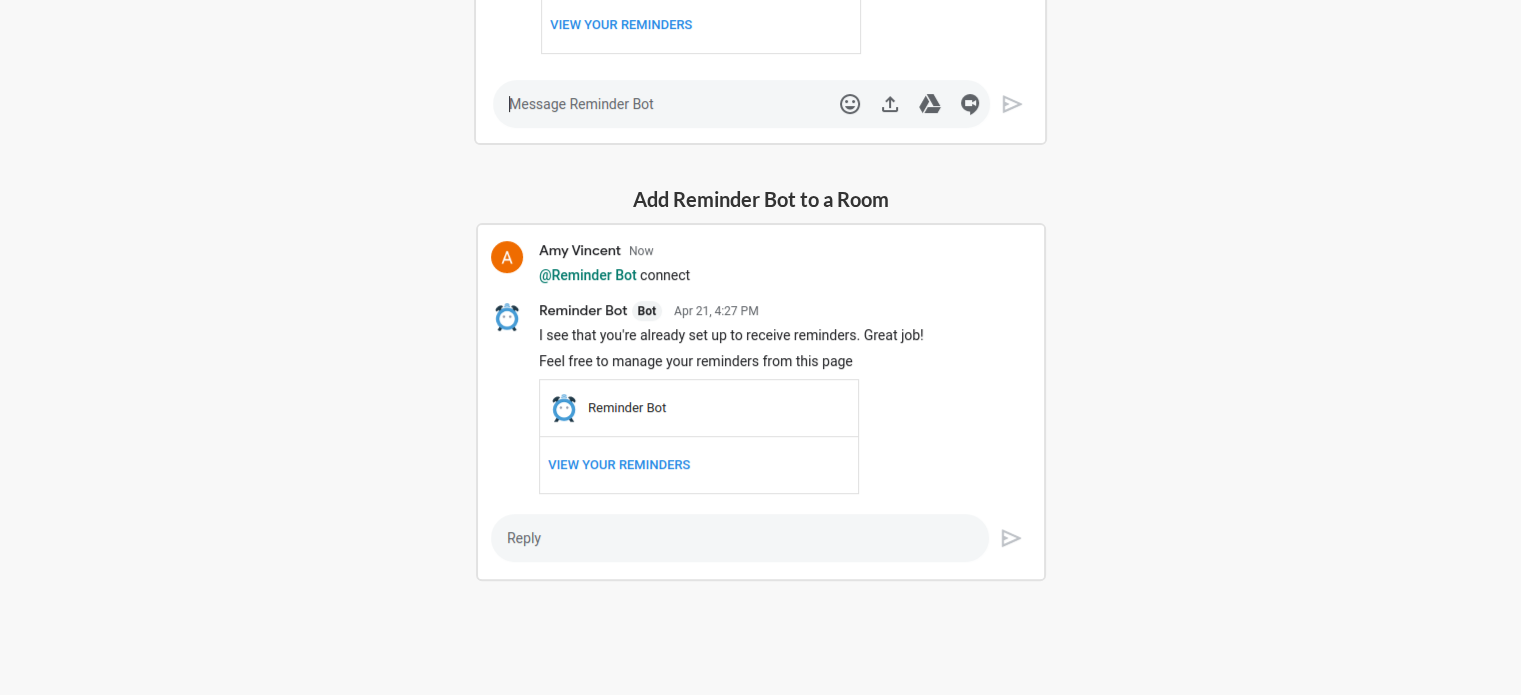scroll, scrollTop: 716, scrollLeft: 0, axis: vertical 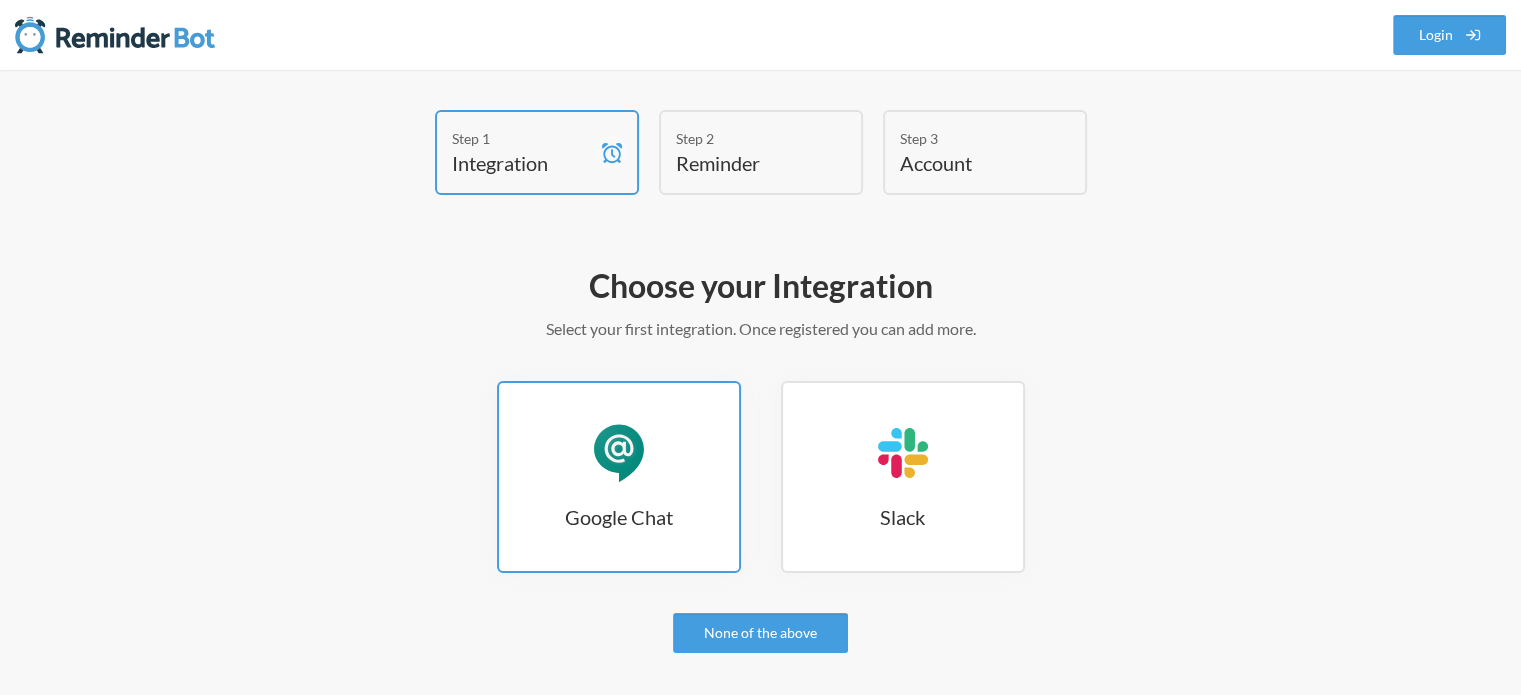 click on "Google Chat   Google Chat" at bounding box center [619, 477] 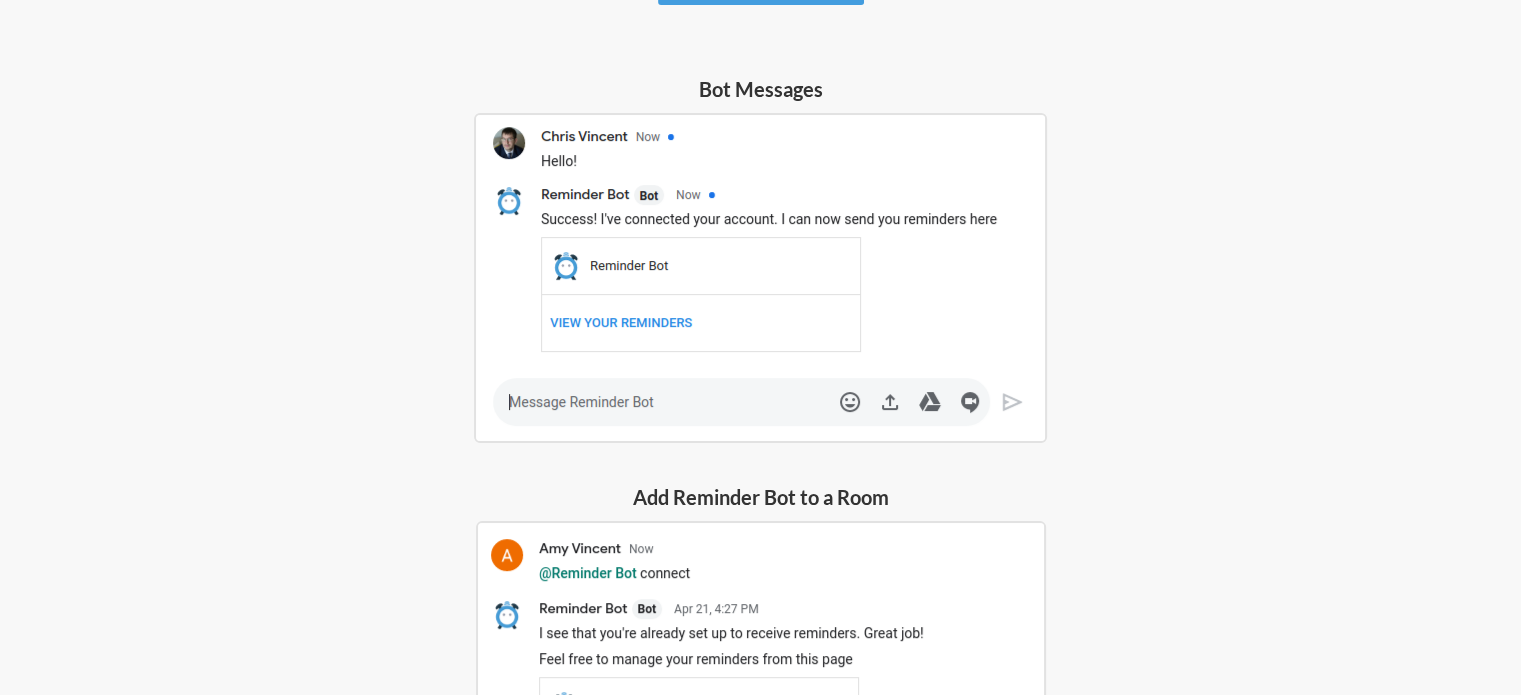 scroll, scrollTop: 200, scrollLeft: 0, axis: vertical 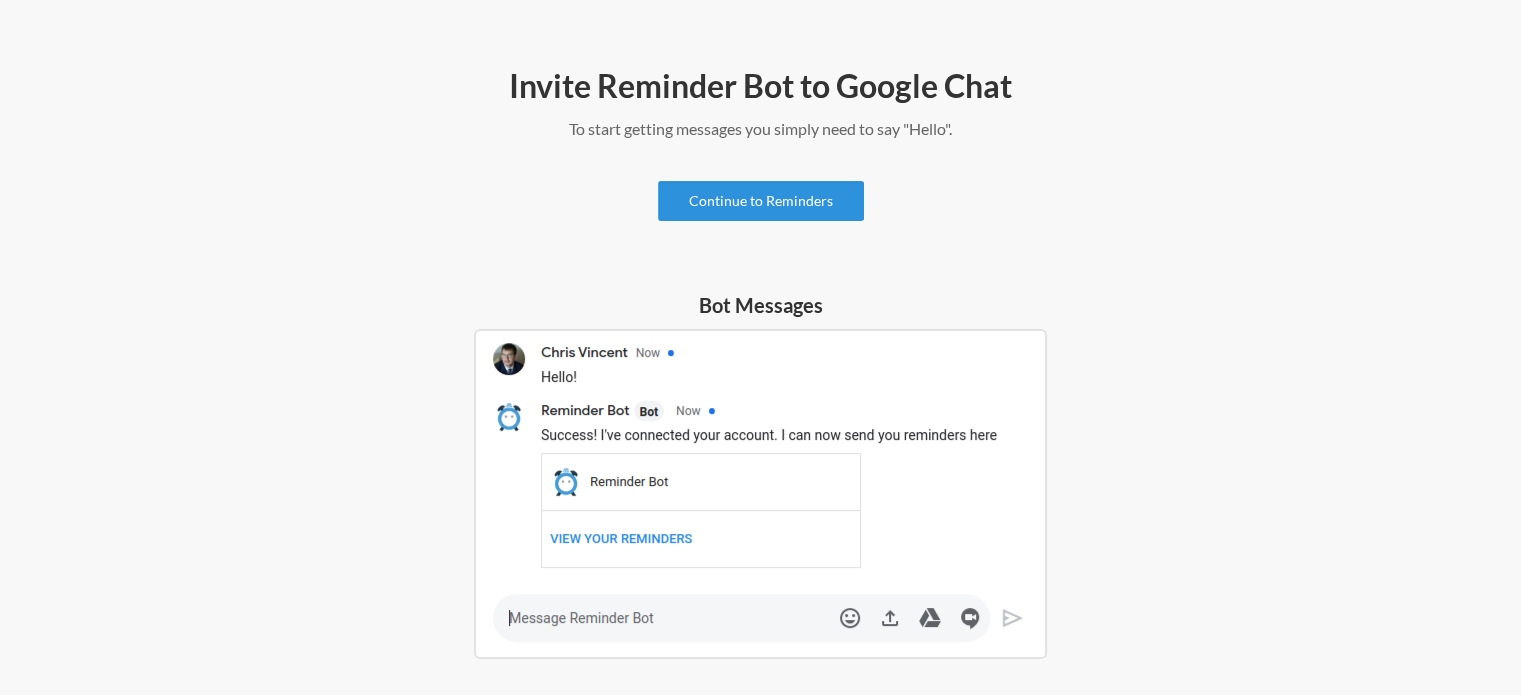 click on "Continue to Reminders" at bounding box center (761, 201) 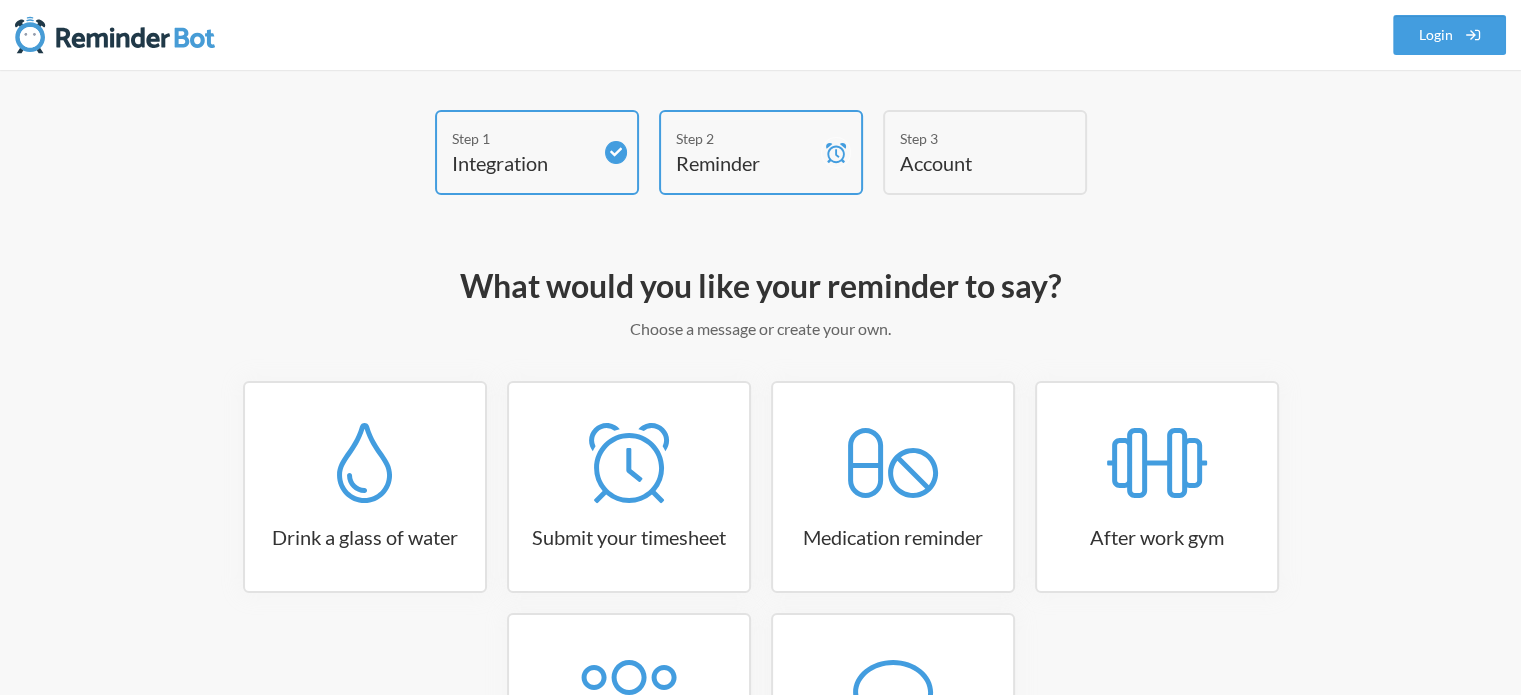 scroll, scrollTop: 200, scrollLeft: 0, axis: vertical 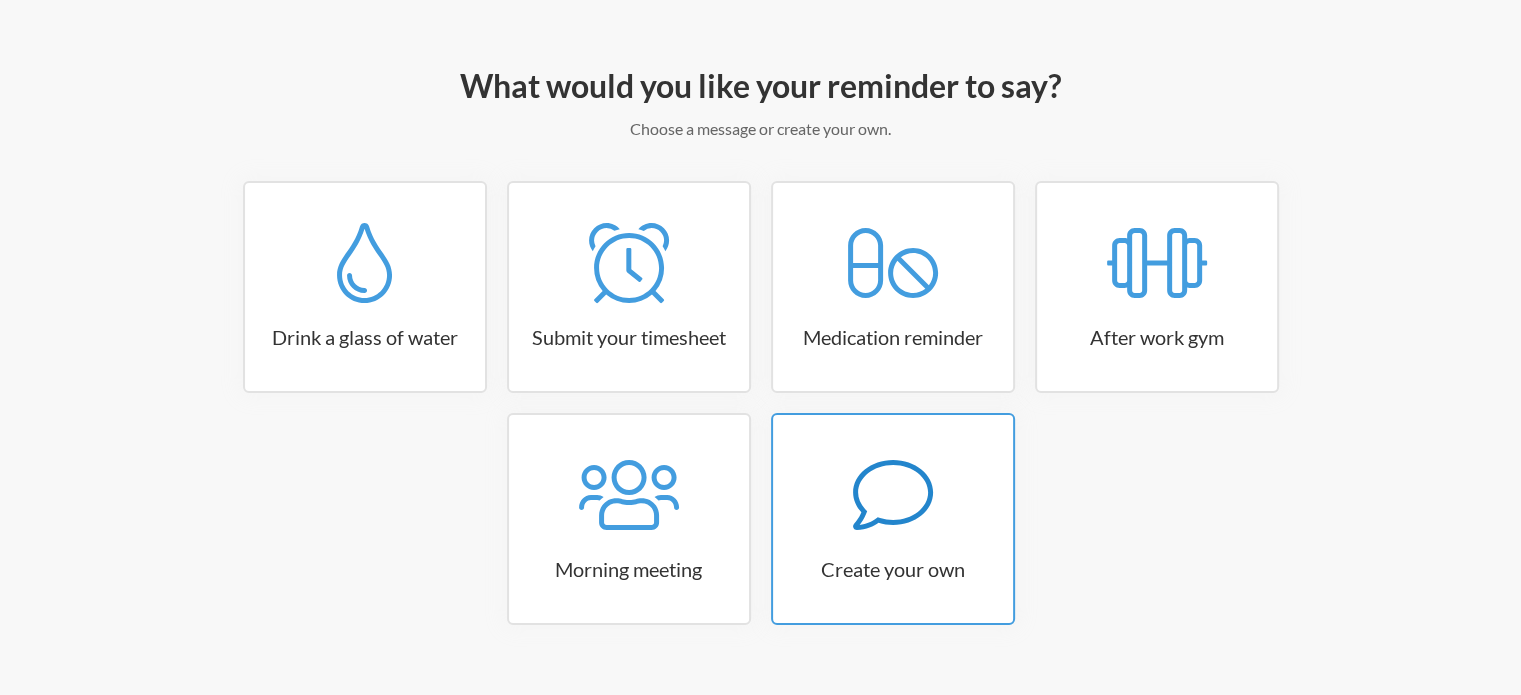 click at bounding box center [365, 263] 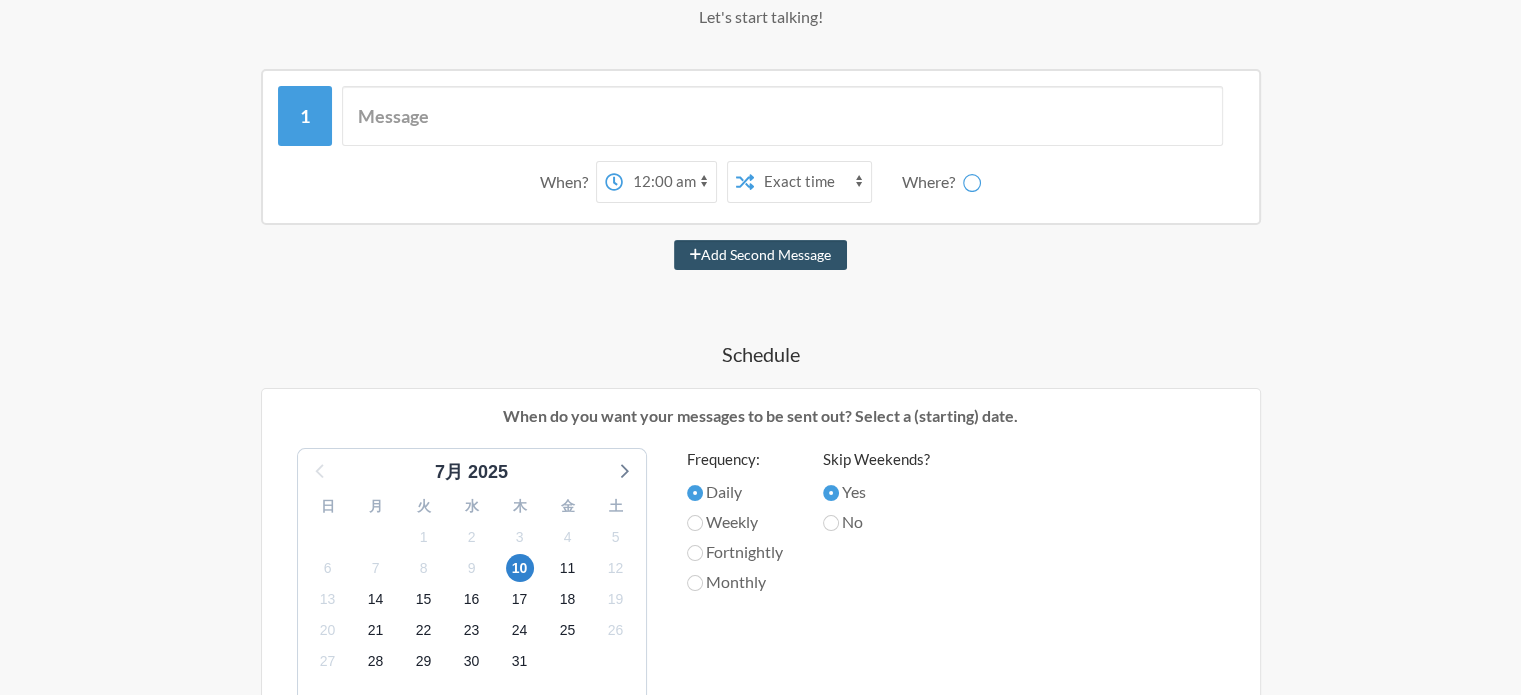 scroll, scrollTop: 400, scrollLeft: 0, axis: vertical 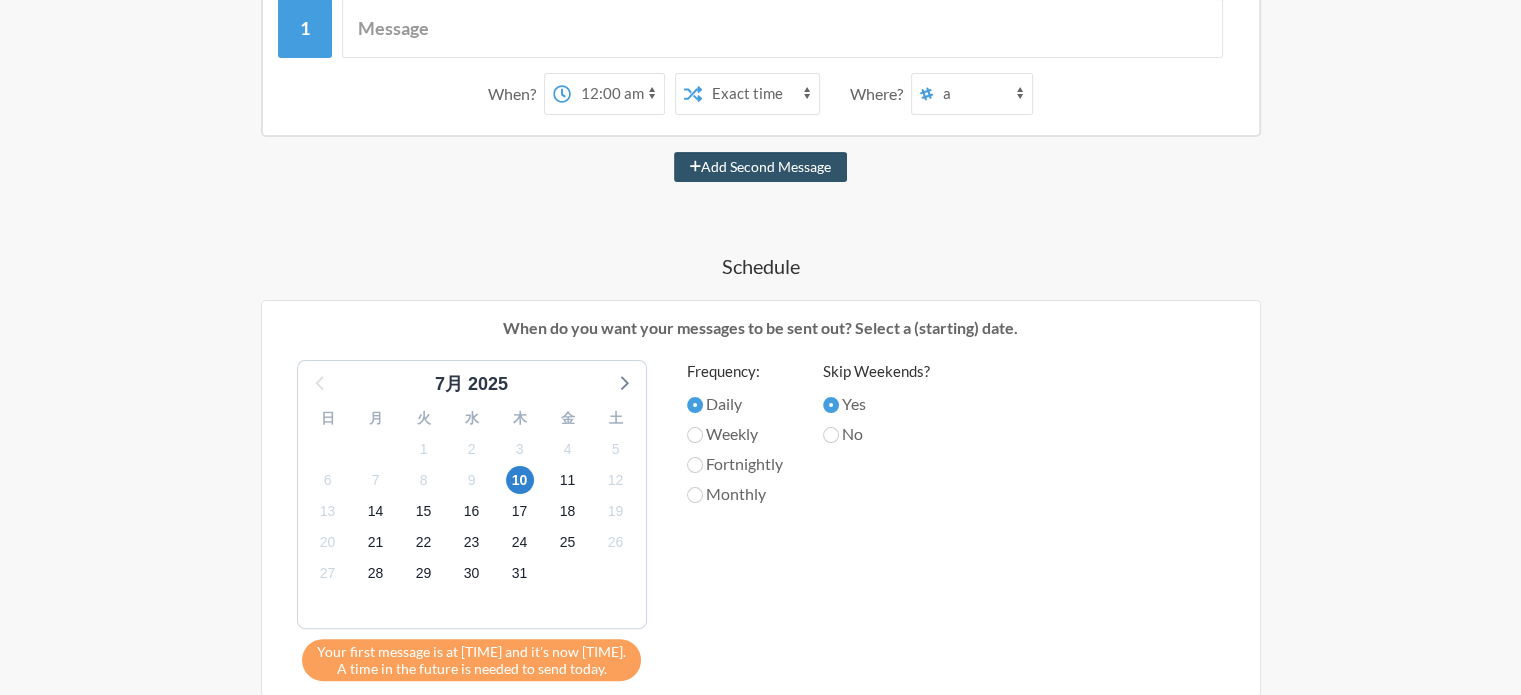 click on "Weekly" at bounding box center (735, 404) 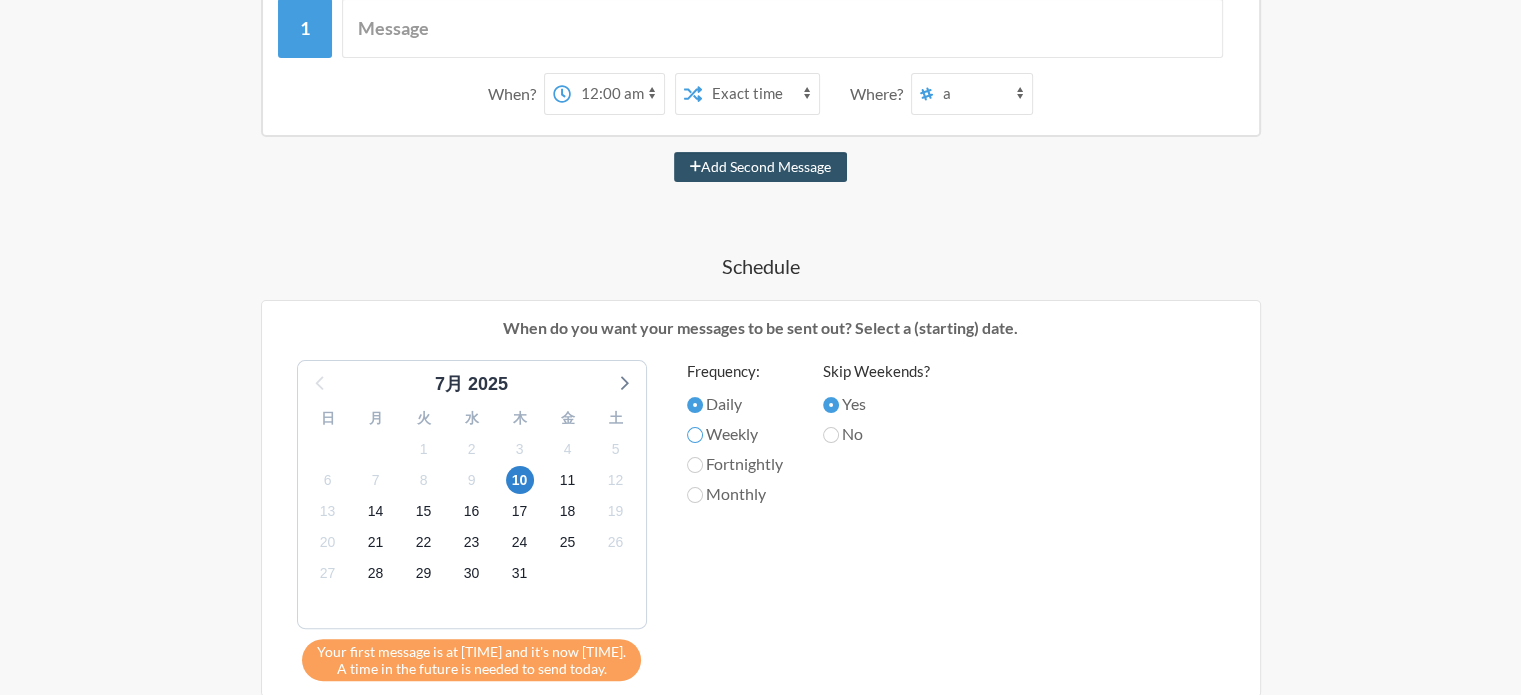 click on "Weekly" at bounding box center [695, 405] 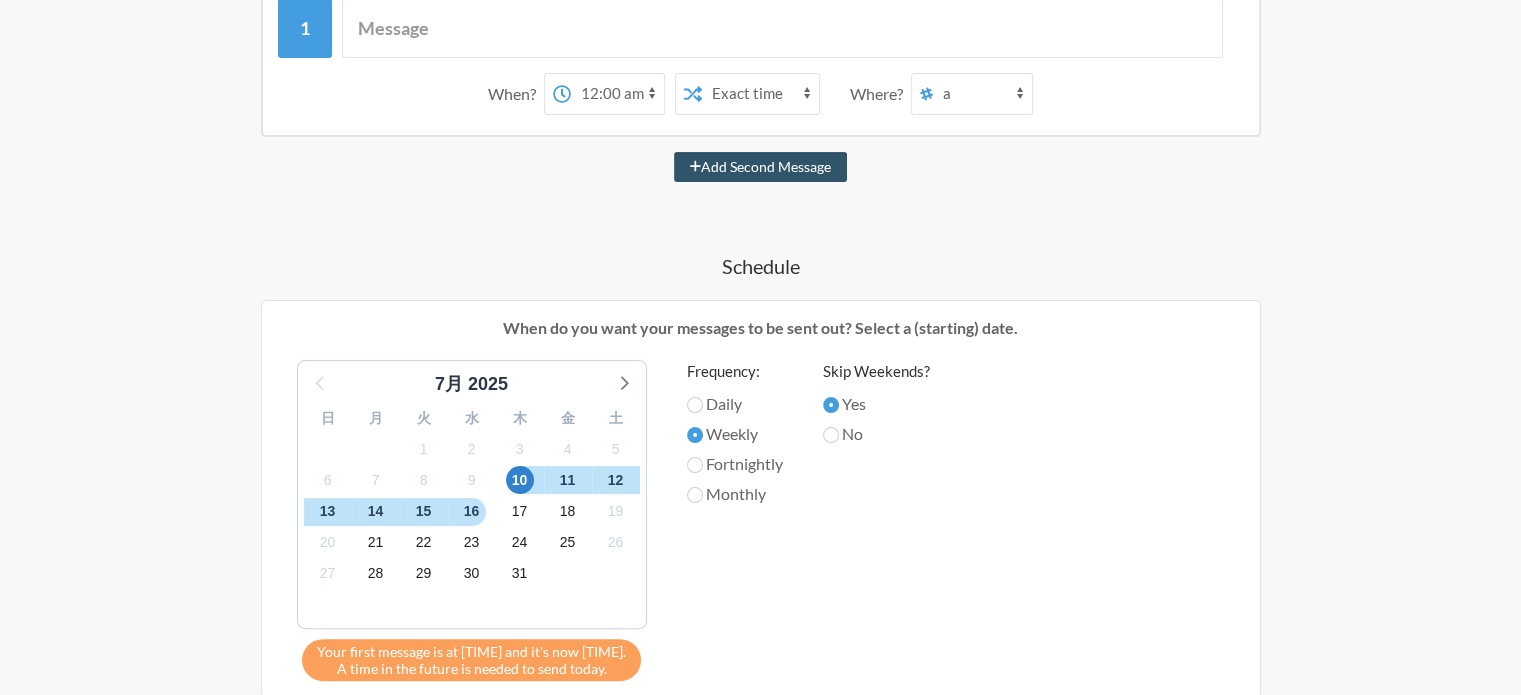 click on "Daily" at bounding box center [735, 407] 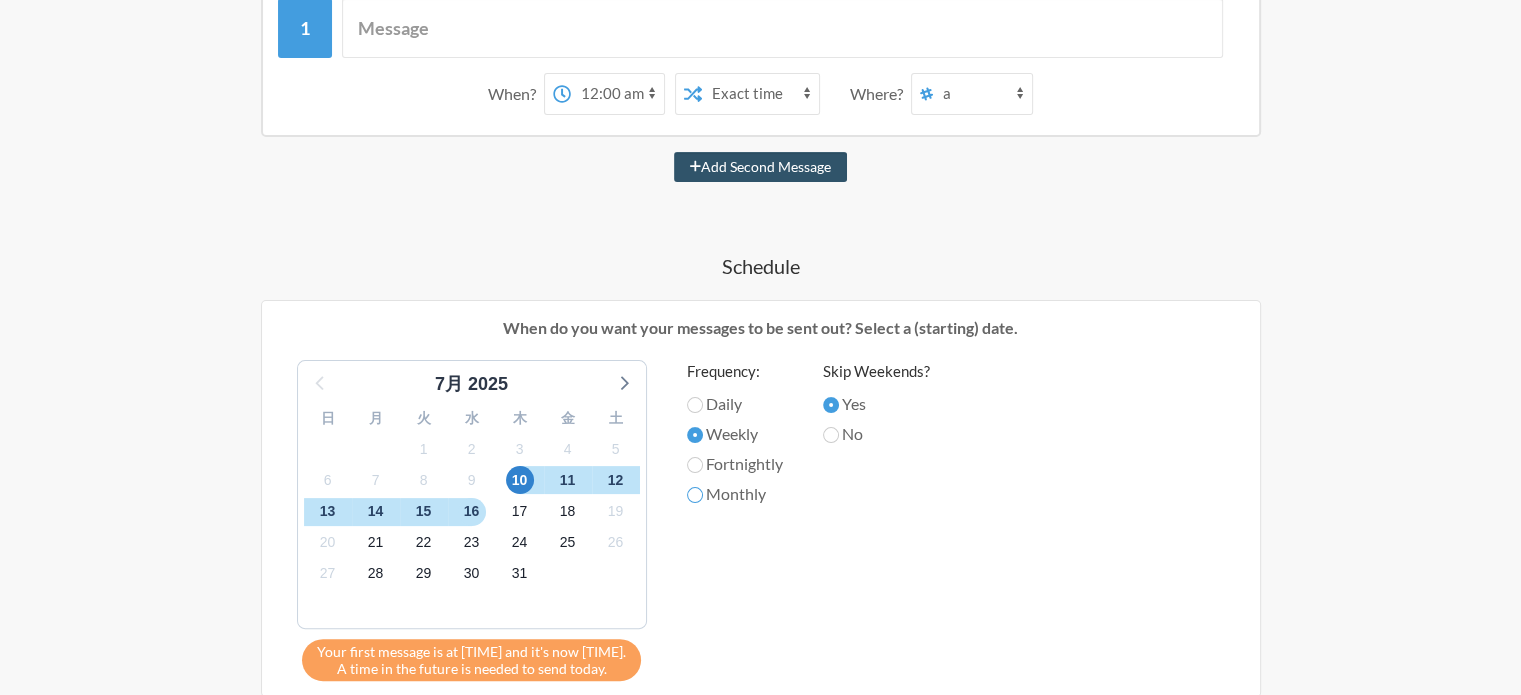 click on "Monthly" at bounding box center (695, 405) 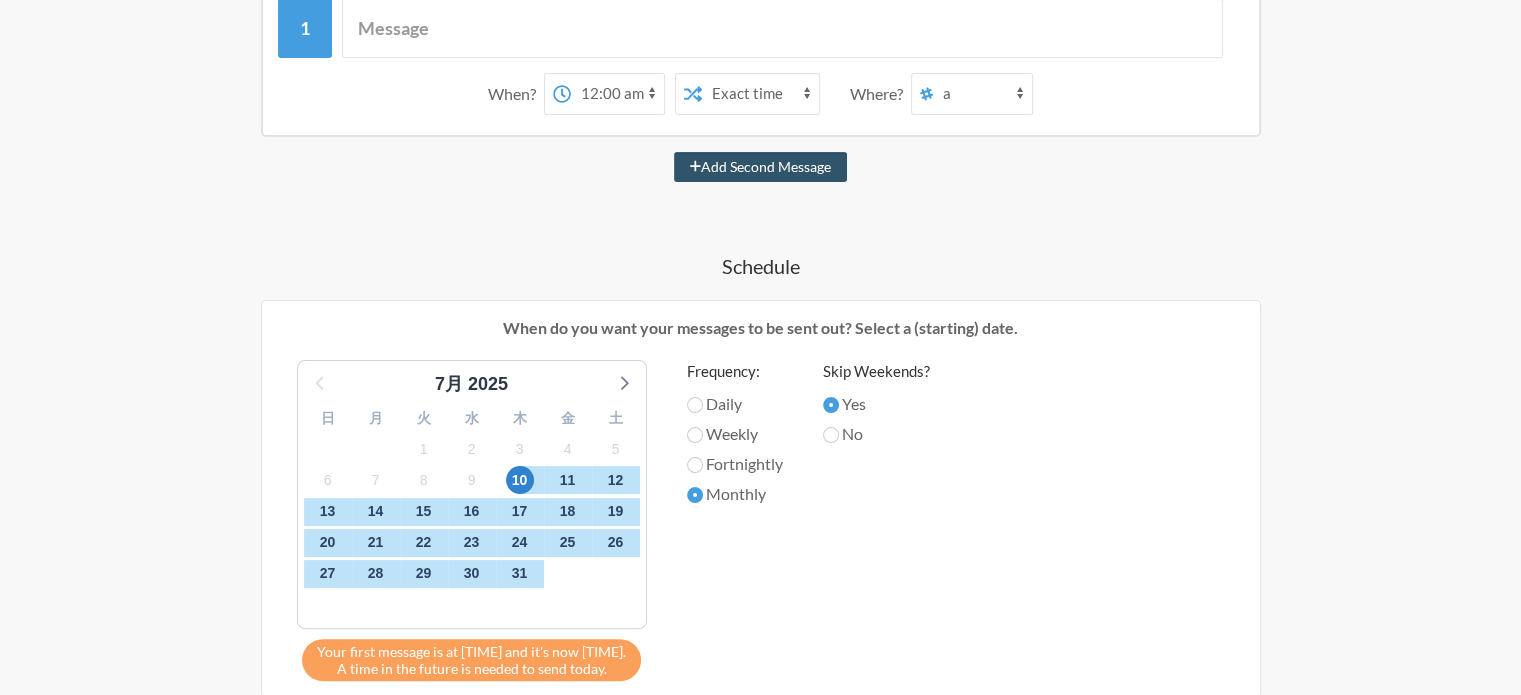 click on "Fortnightly" at bounding box center [735, 467] 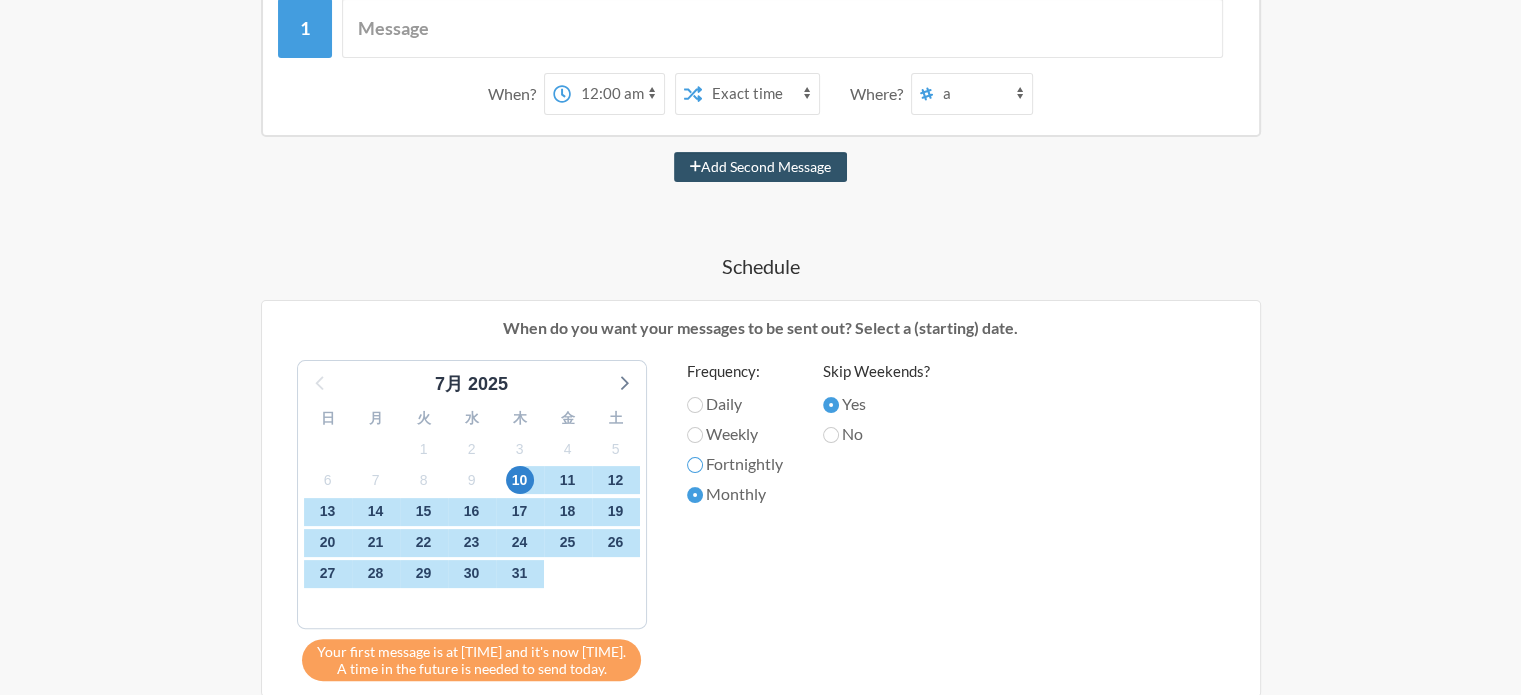 click on "Fortnightly" at bounding box center [695, 405] 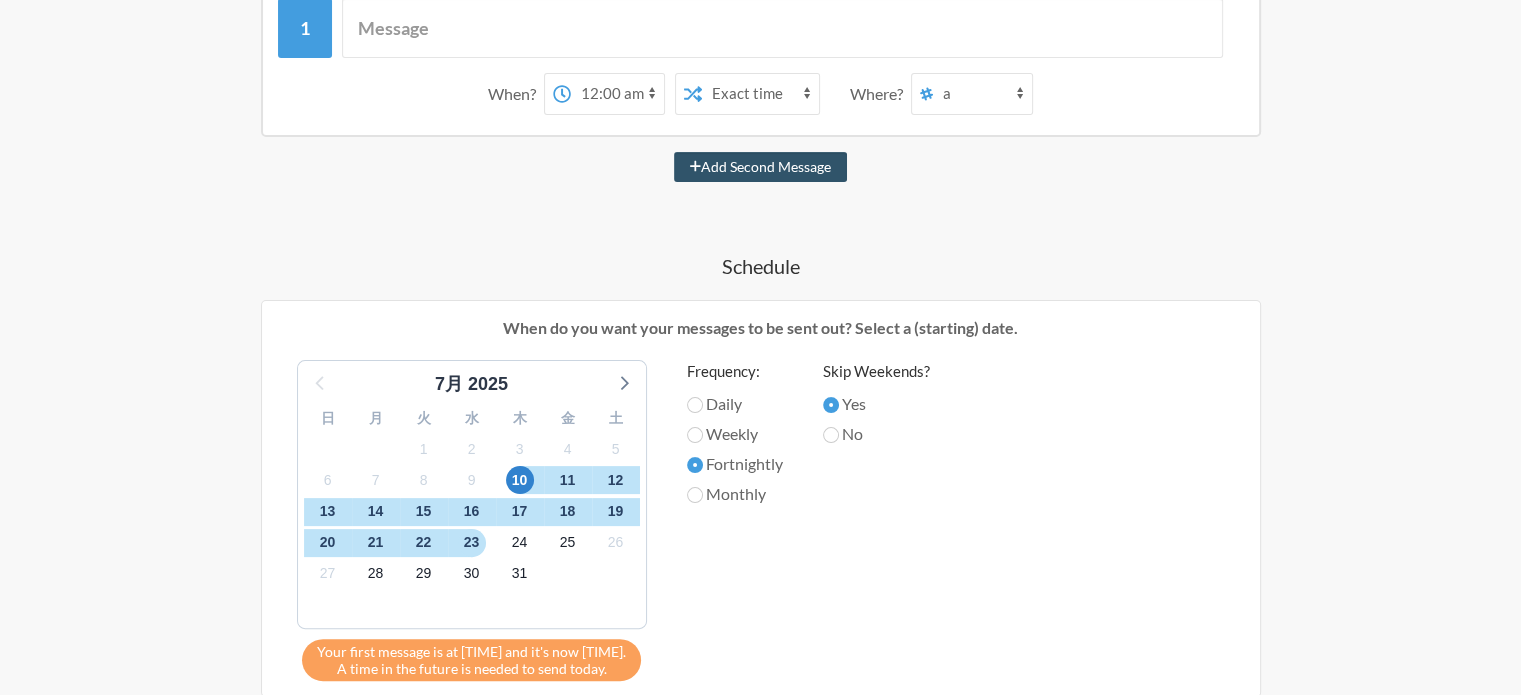 click on "Monthly" at bounding box center [735, 404] 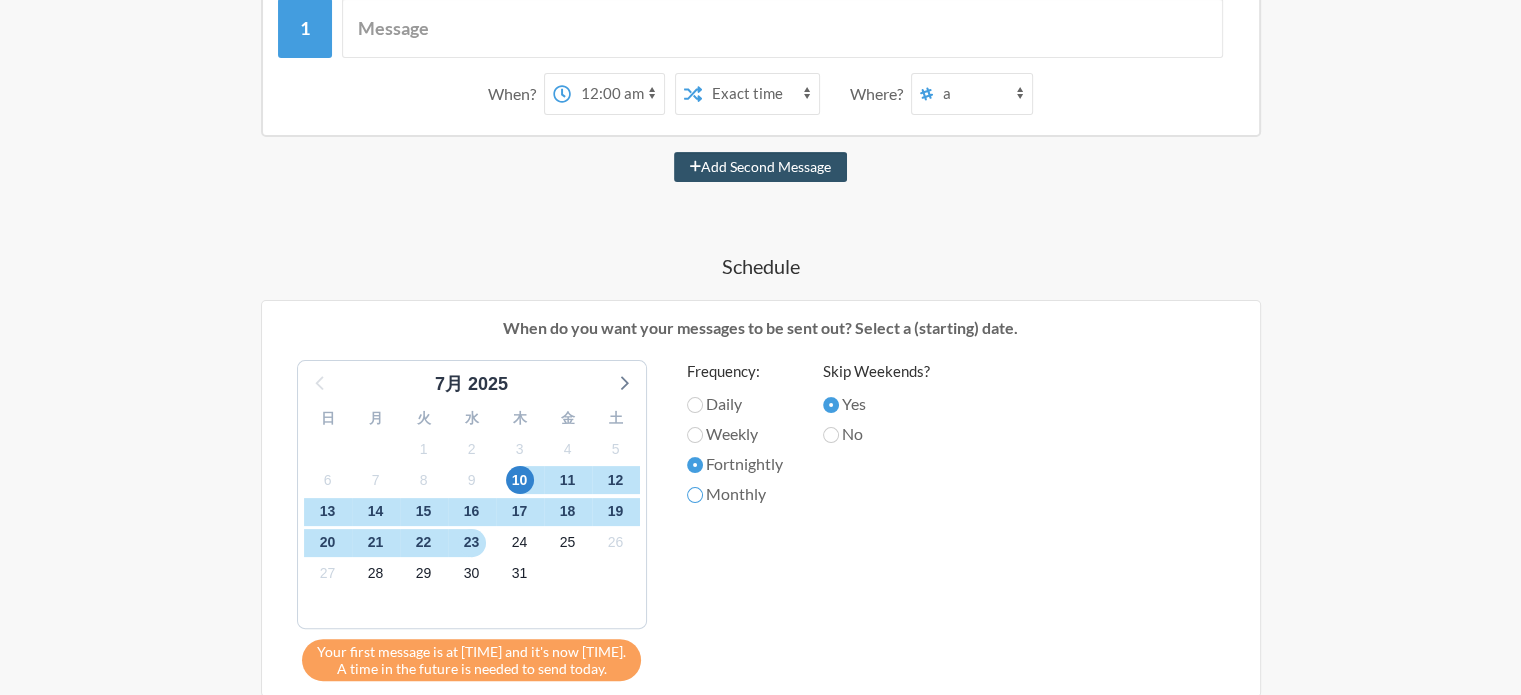 click on "Monthly" at bounding box center [695, 405] 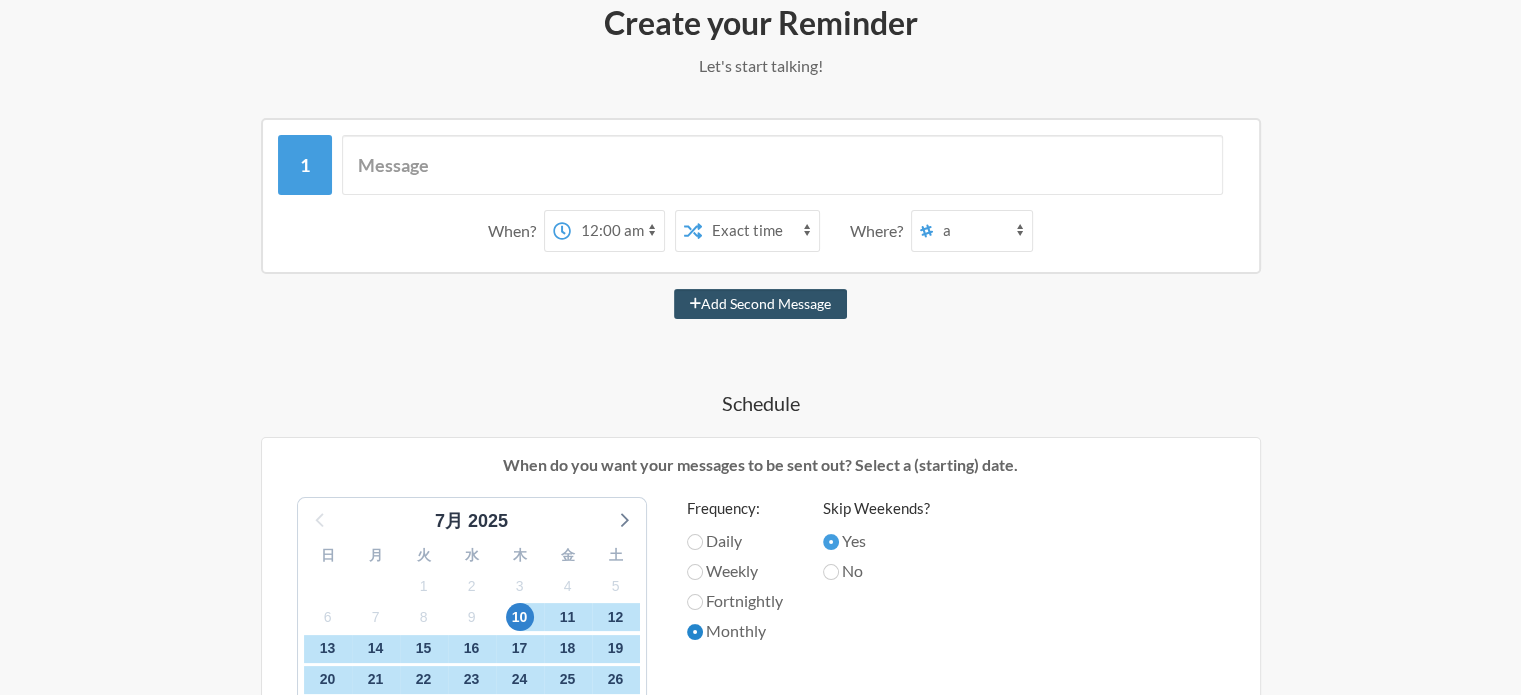scroll, scrollTop: 100, scrollLeft: 0, axis: vertical 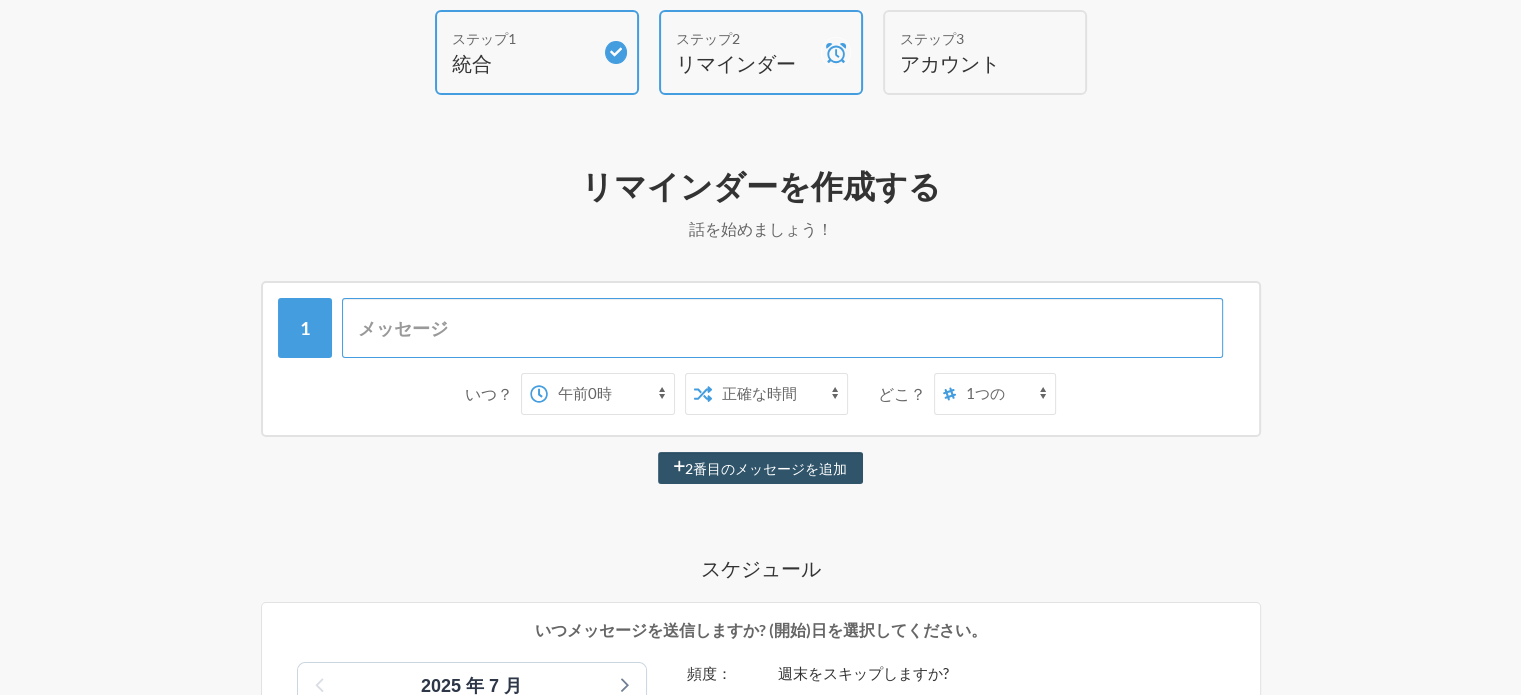 click at bounding box center [782, 328] 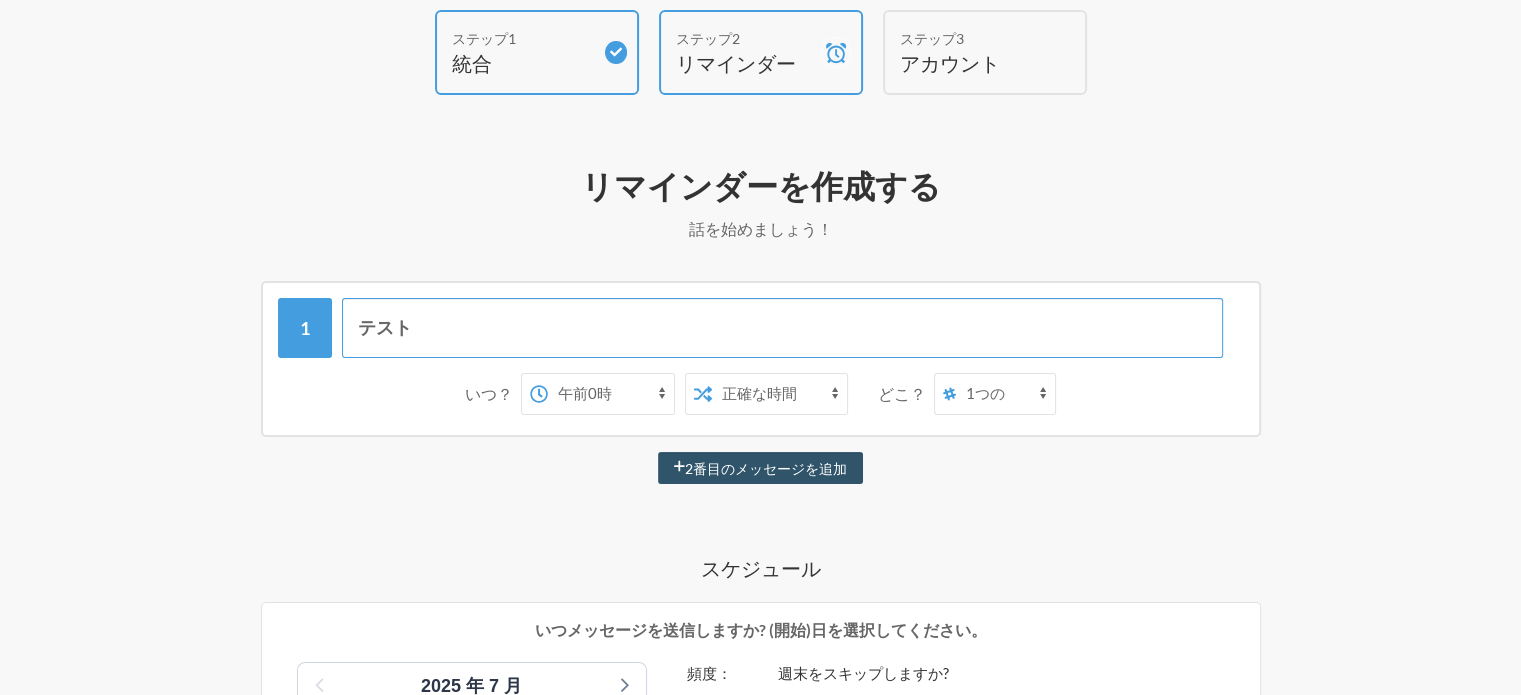 type on "テスト" 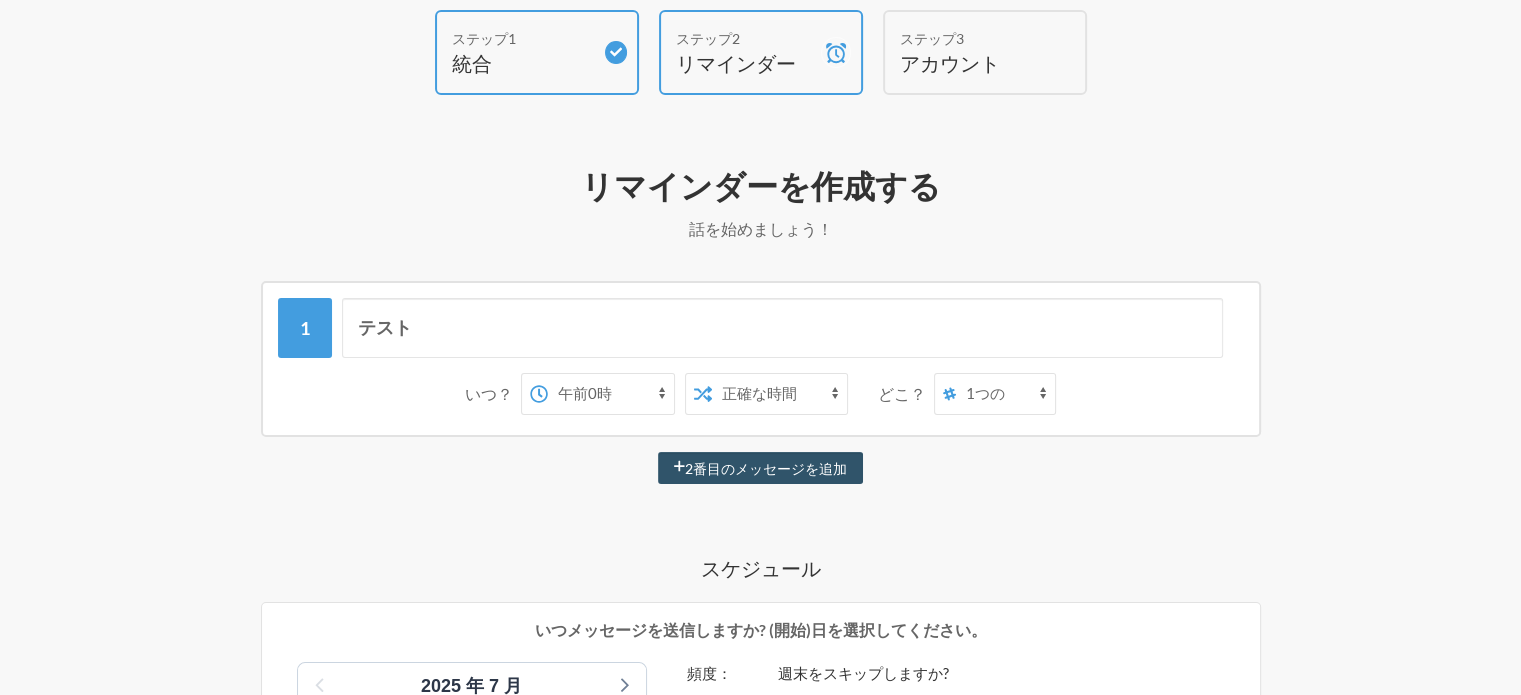 click on "午前0時 午前0時15分 午前0時30分 午前0時45分 午前1時 午前1時15分 午前1時30分 午前1時45分 午前2時 午前2時15分 午前2時30分 午前2時45分 午前3時 午前3時15分 午前3時30分 午前3時45分 午前4時 午前4時15分 午前4時30分 午前4時45分 午前5時 午前5時15分 午前5時30分 午前5時45分 午前6時 午前6時15分 午前6時30分 午前6時45分 午前7時 午前7時15分 午前7時30分 午前7時45分 午前8時 午前8時15分 午前8時30分 午前8時45分 午前9時 午前9時15分 午前9時30分 午前9時45分 午前10時 午前10時15分 午前10時30分 午前10時45分 午前11時 午前11時15分 午前11時30分 午前11時45分 午後12時 午後12時15分 午後12時30分 午後12時45分 午後1時 午後1時15分 午後1時30分 午後1時45分 午後2時 午後2時15分 午後2時30分 午後2時45分 午後3時 午後3時15分 午後3時30分 午後3時45分 午後4時 午後4時15分 午後4時30分 午後4時45分" at bounding box center (611, 394) 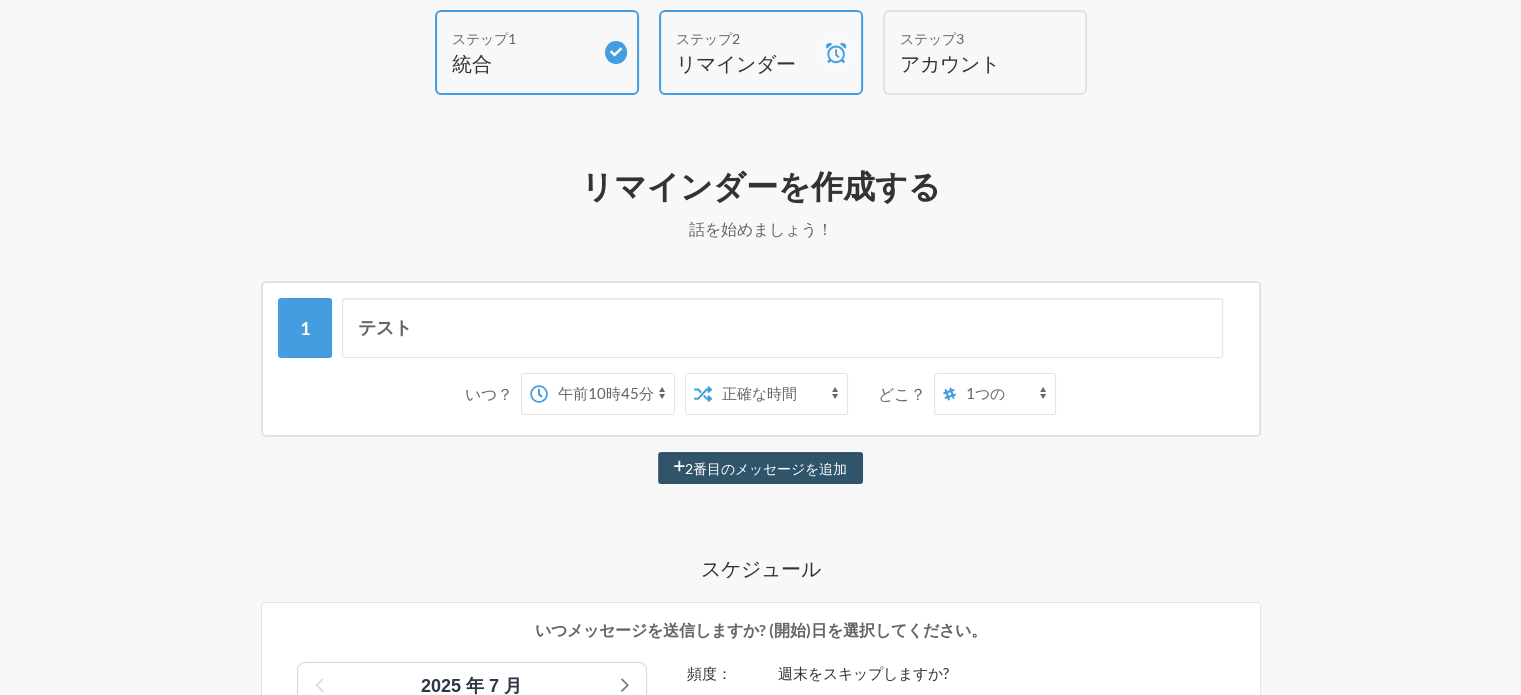 click on "午前0時 午前0時15分 午前0時30分 午前0時45分 午前1時 午前1時15分 午前1時30分 午前1時45分 午前2時 午前2時15分 午前2時30分 午前2時45分 午前3時 午前3時15分 午前3時30分 午前3時45分 午前4時 午前4時15分 午前4時30分 午前4時45分 午前5時 午前5時15分 午前5時30分 午前5時45分 午前6時 午前6時15分 午前6時30分 午前6時45分 午前7時 午前7時15分 午前7時30分 午前7時45分 午前8時 午前8時15分 午前8時30分 午前8時45分 午前9時 午前9時15分 午前9時30分 午前9時45分 午前10時 午前10時15分 午前10時30分 午前10時45分 午前11時 午前11時15分 午前11時30分 午前11時45分 午後12時 午後12時15分 午後12時30分 午後12時45分 午後1時 午後1時15分 午後1時30分 午後1時45分 午後2時 午後2時15分 午後2時30分 午後2時45分 午後3時 午後3時15分 午後3時30分 午後3時45分 午後4時 午後4時15分 午後4時30分 午後4時45分" at bounding box center [611, 394] 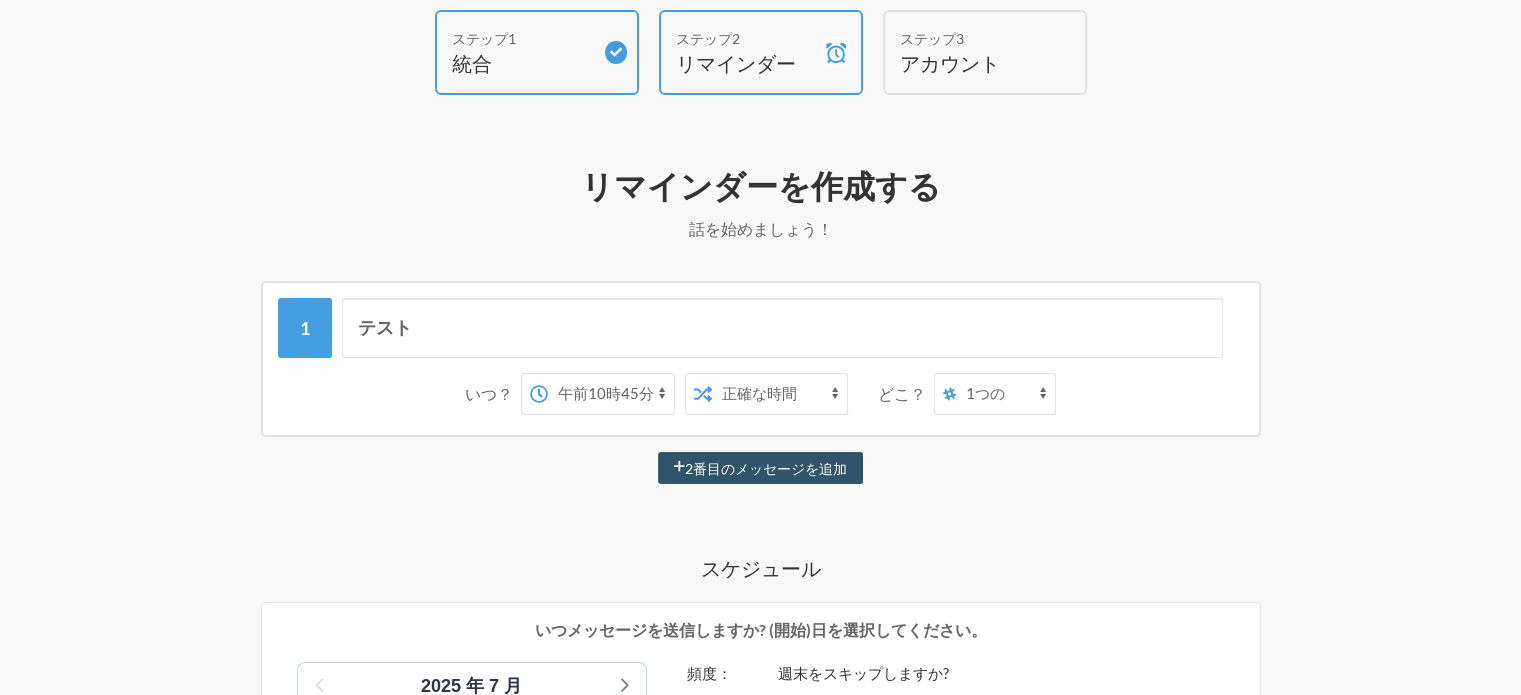 click on "正確な時間 ランダムタイム" at bounding box center (779, 394) 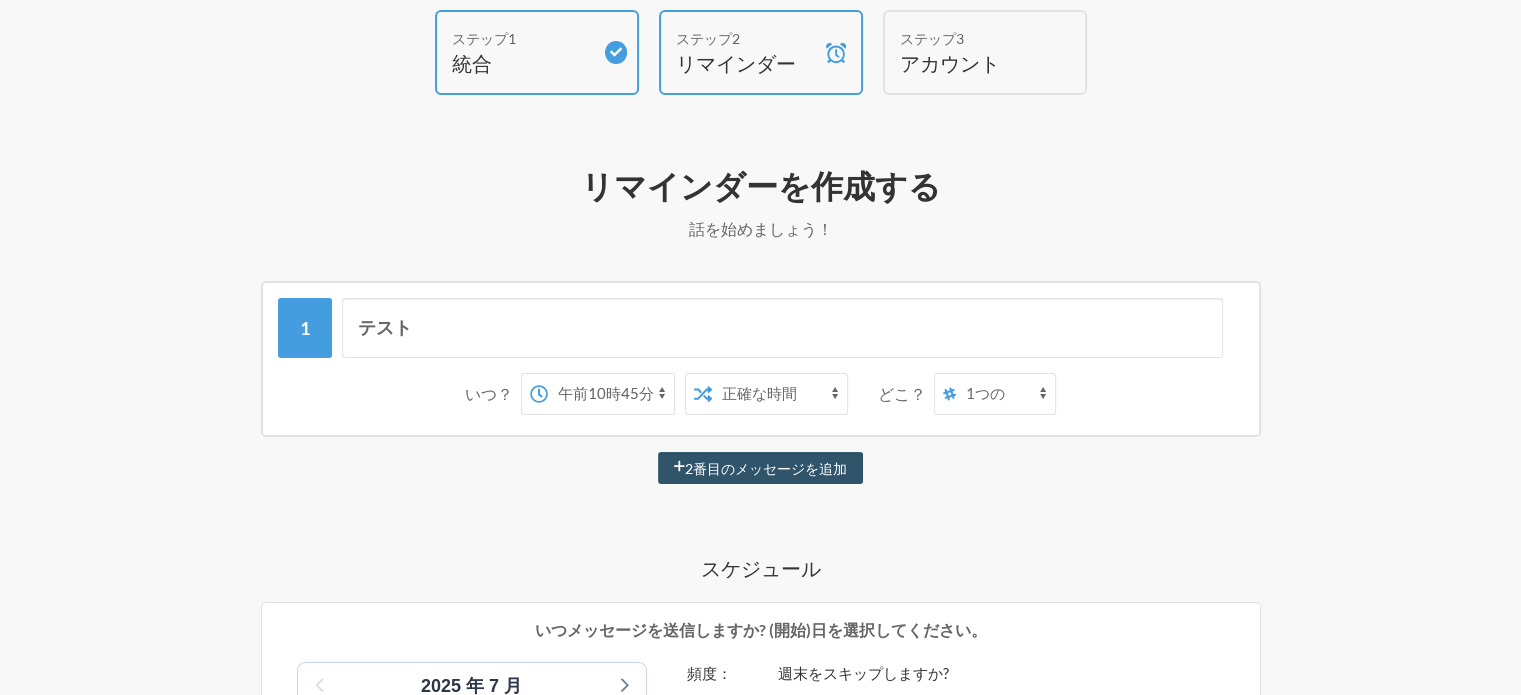 click on "スケジュール" at bounding box center (761, 568) 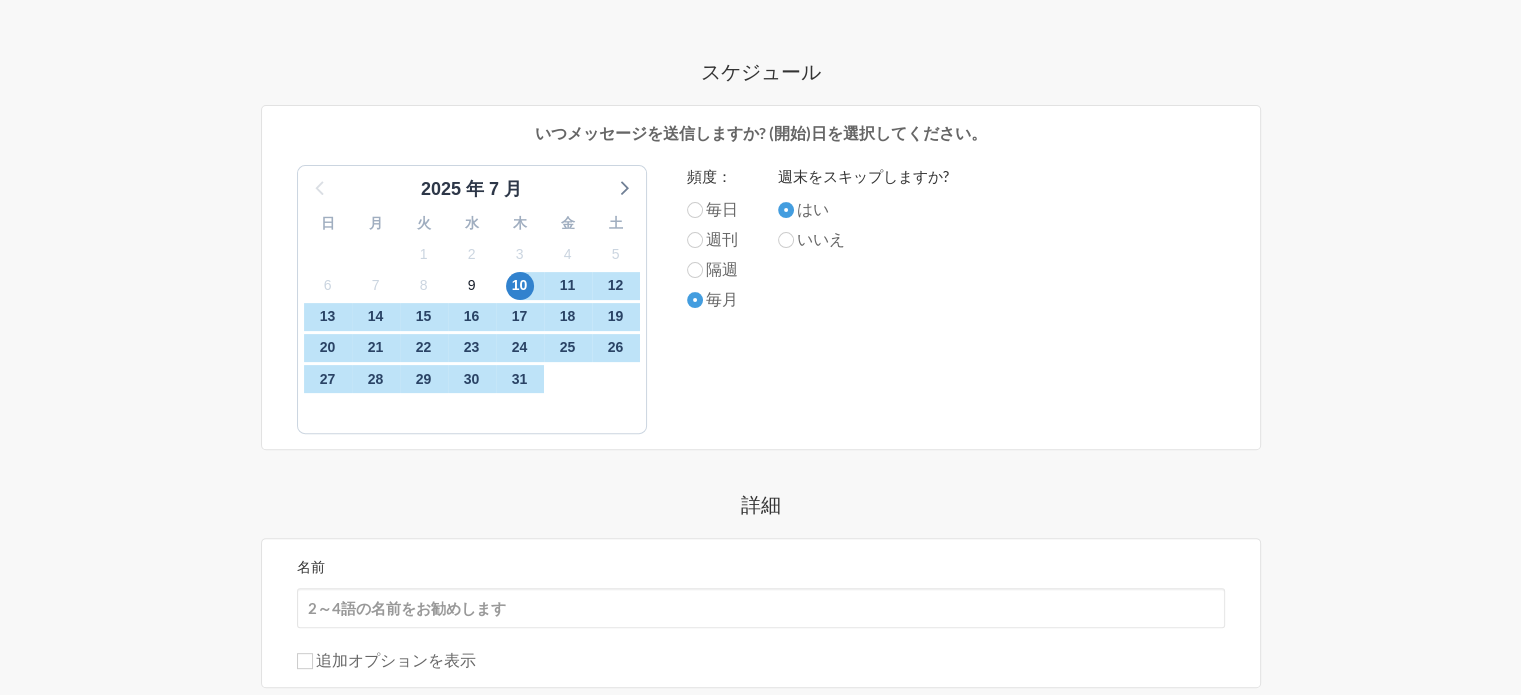 scroll, scrollTop: 600, scrollLeft: 0, axis: vertical 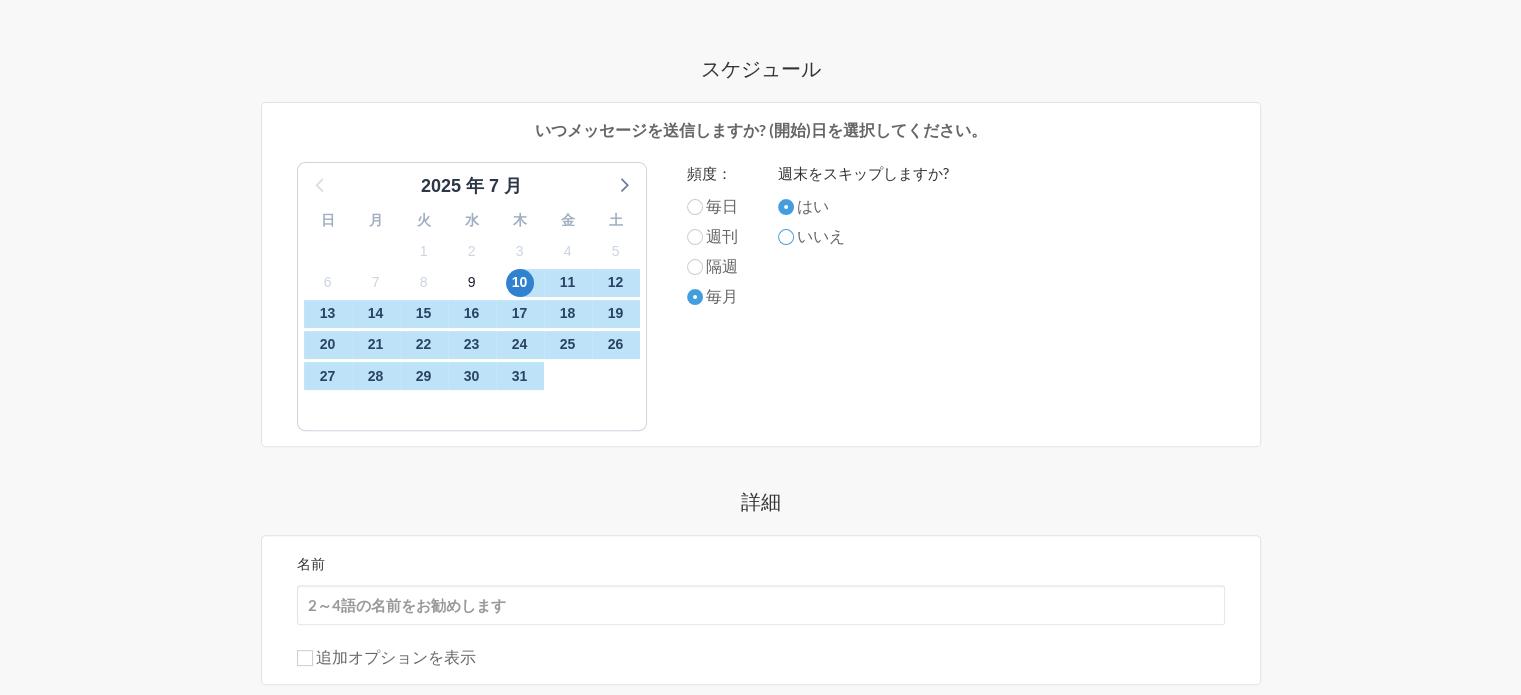 click on "いいえ" at bounding box center [786, 207] 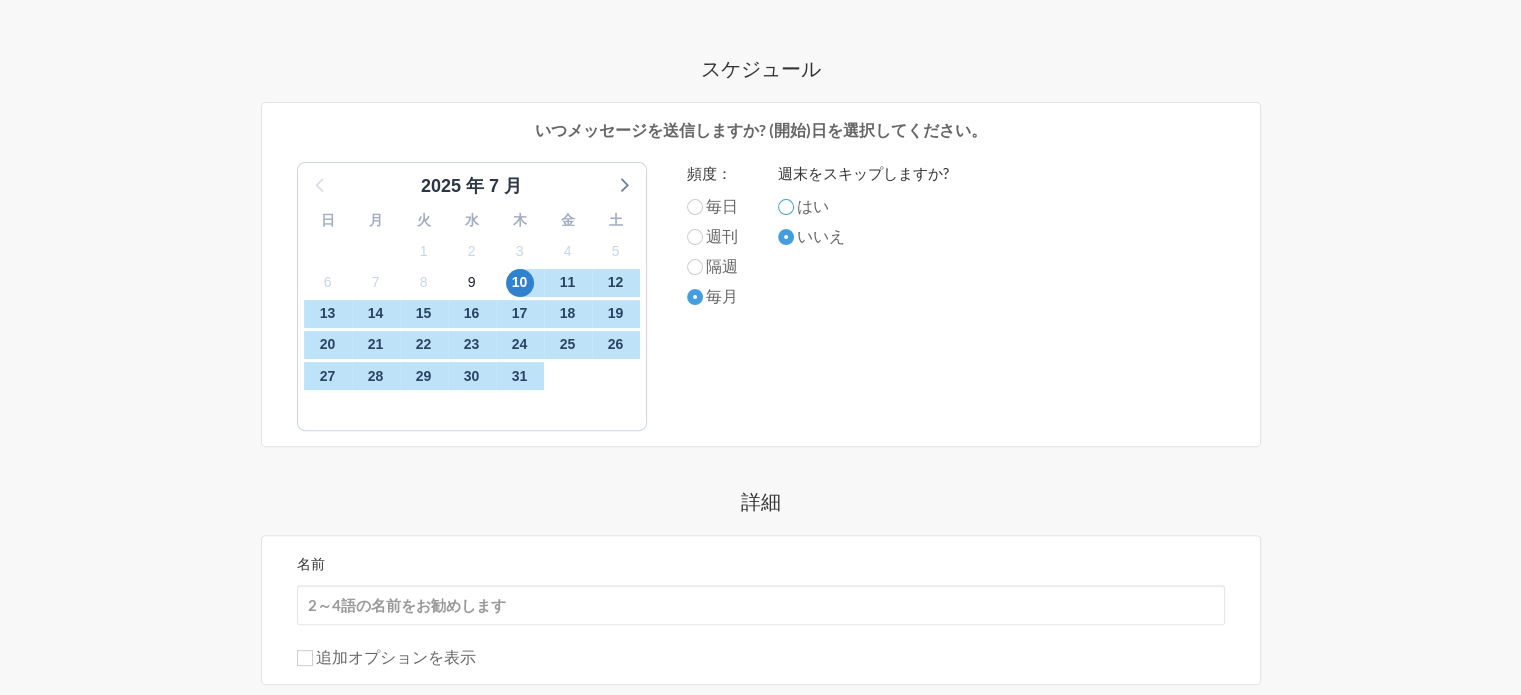 click on "はい" at bounding box center (786, 207) 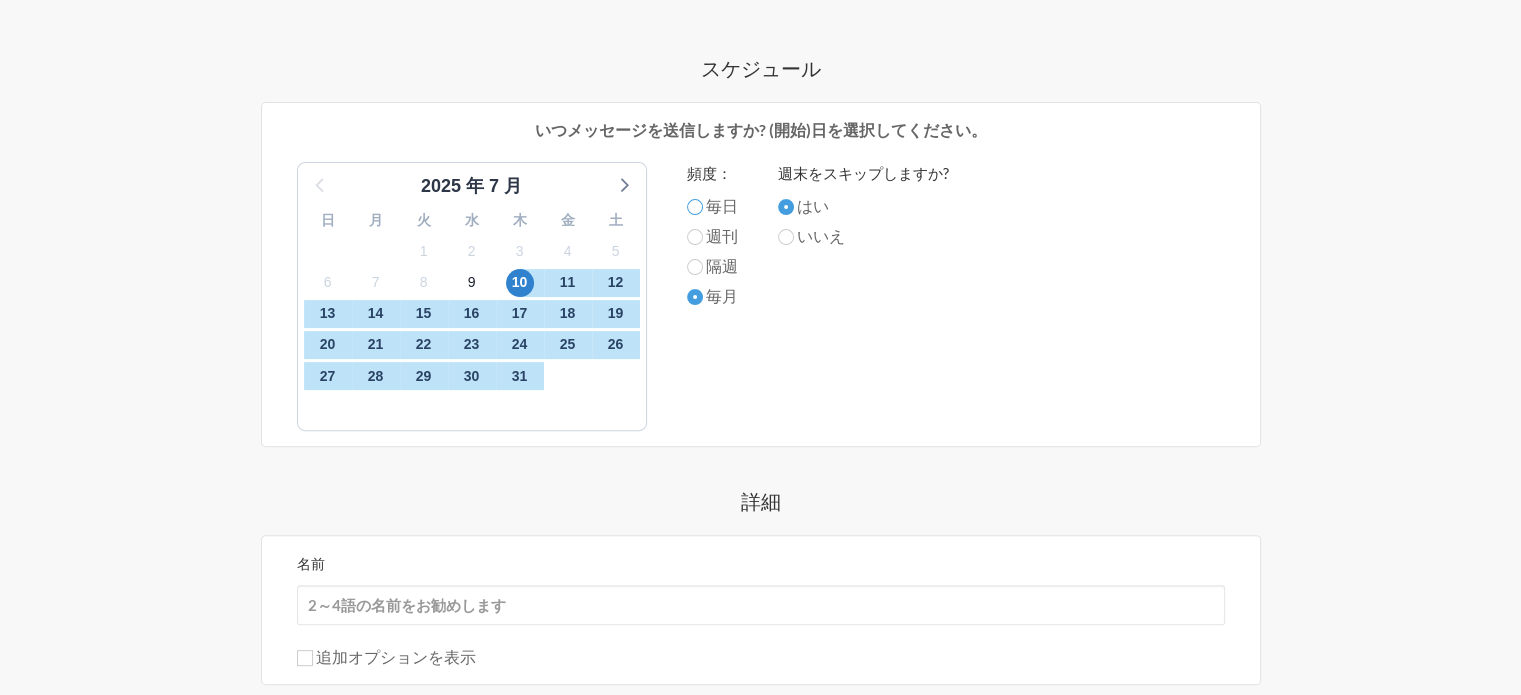 click on "毎日" at bounding box center (695, 207) 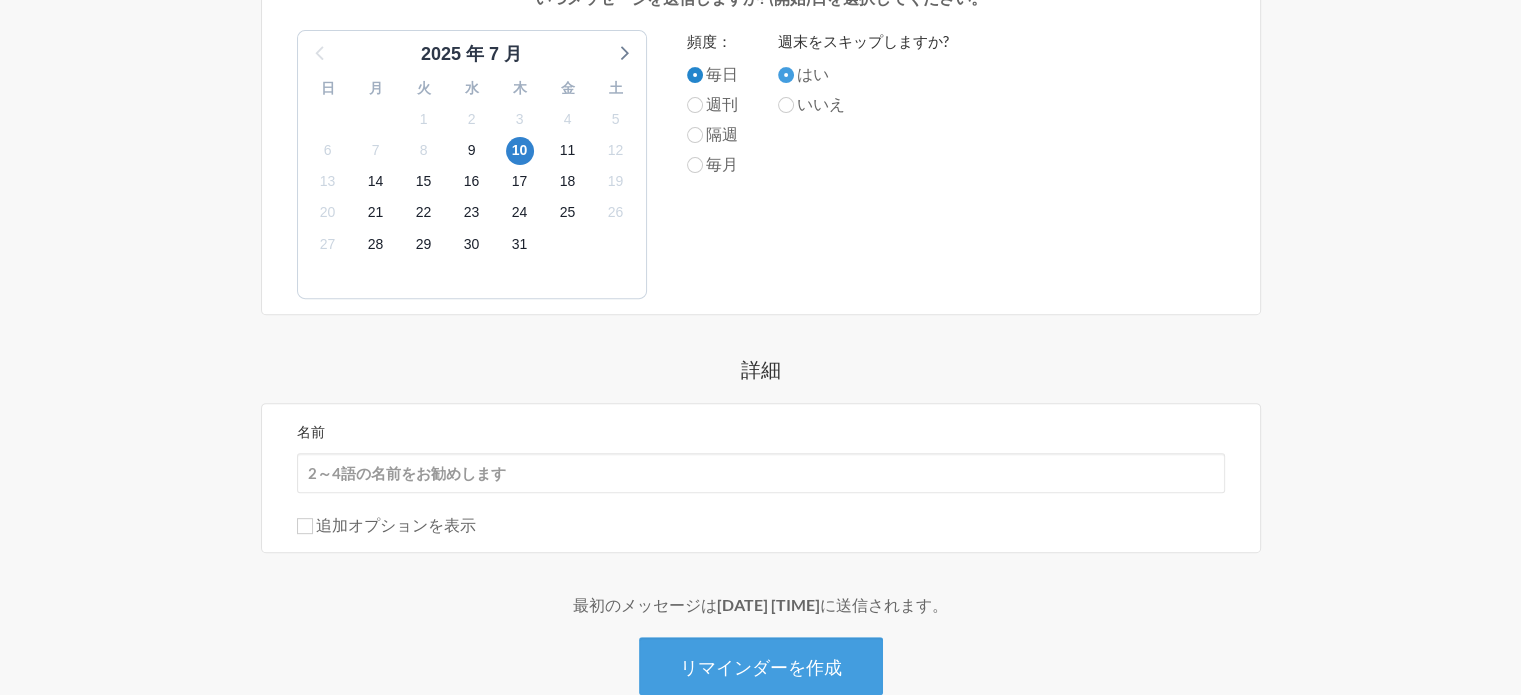 scroll, scrollTop: 848, scrollLeft: 0, axis: vertical 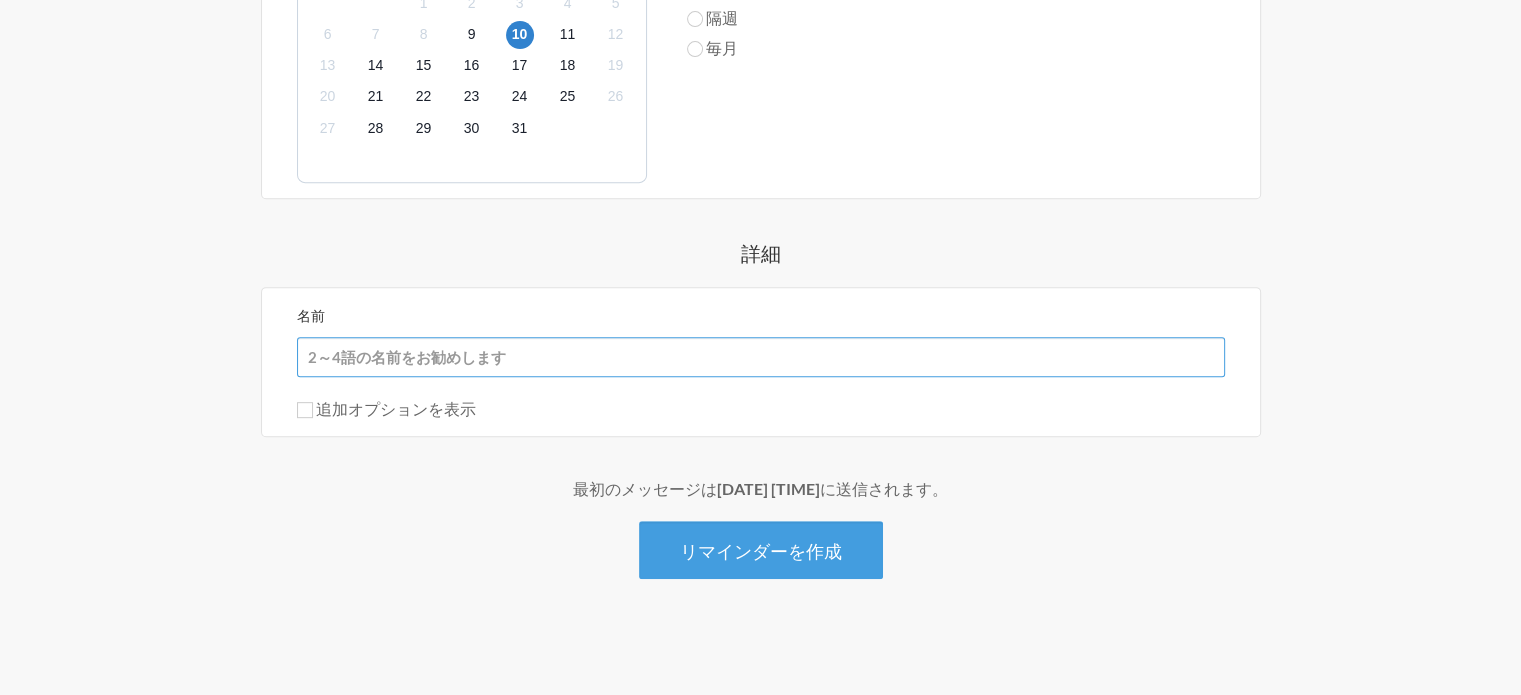 click on "名前" at bounding box center (761, 357) 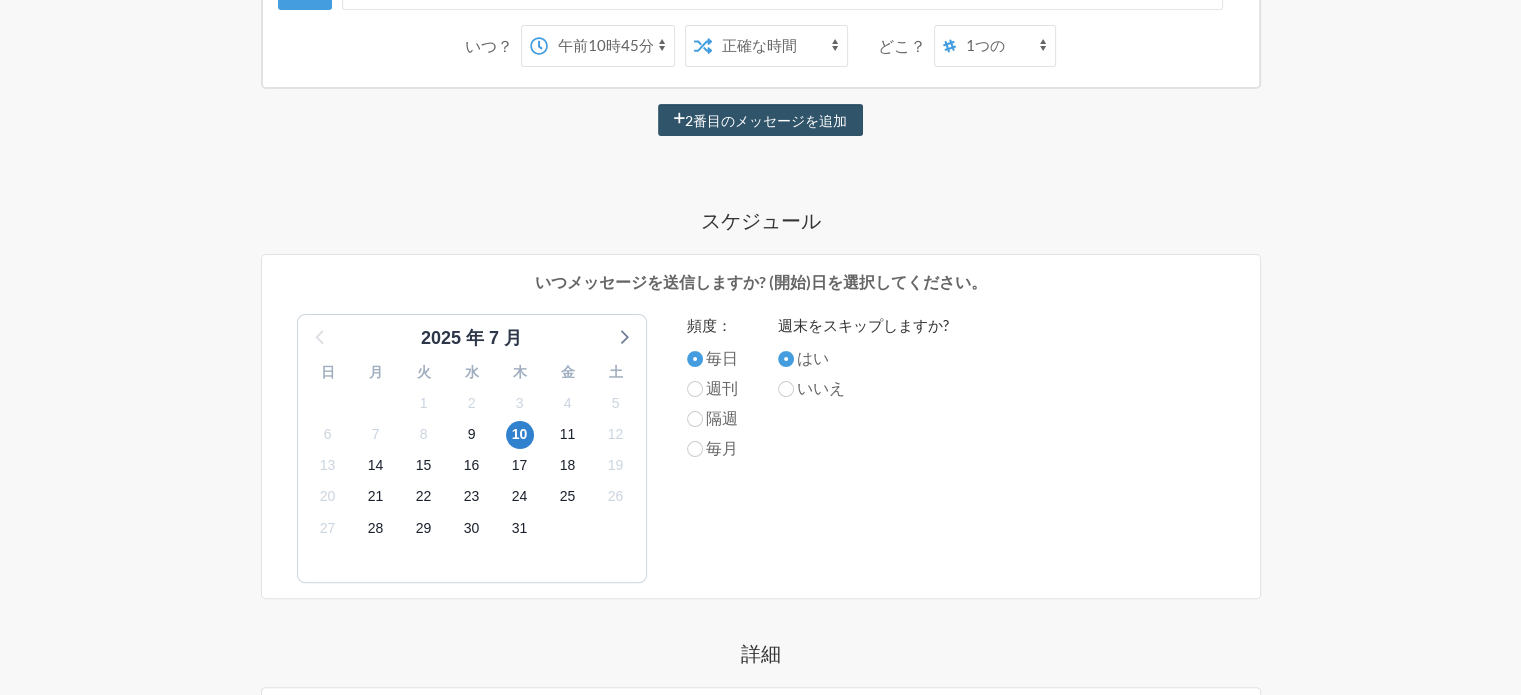 scroll, scrollTop: 48, scrollLeft: 0, axis: vertical 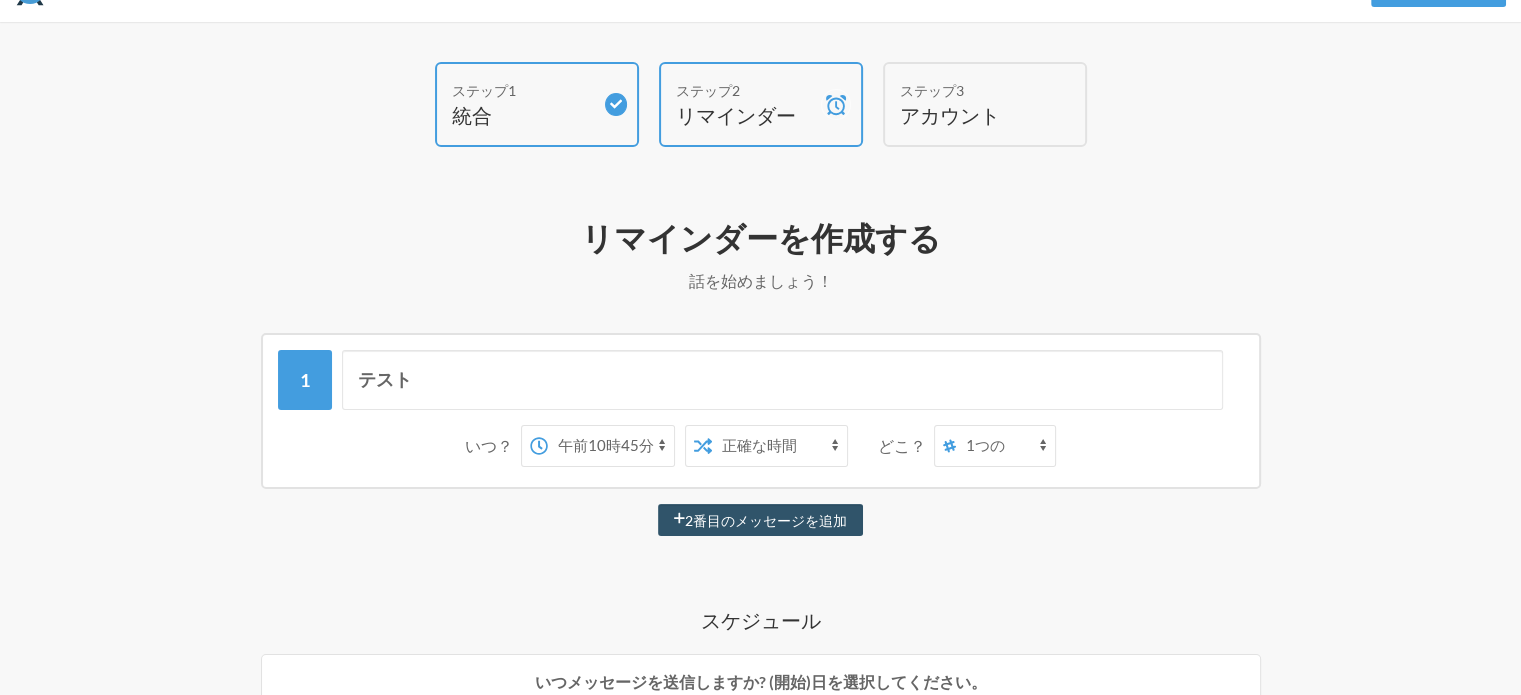 type on "テスト" 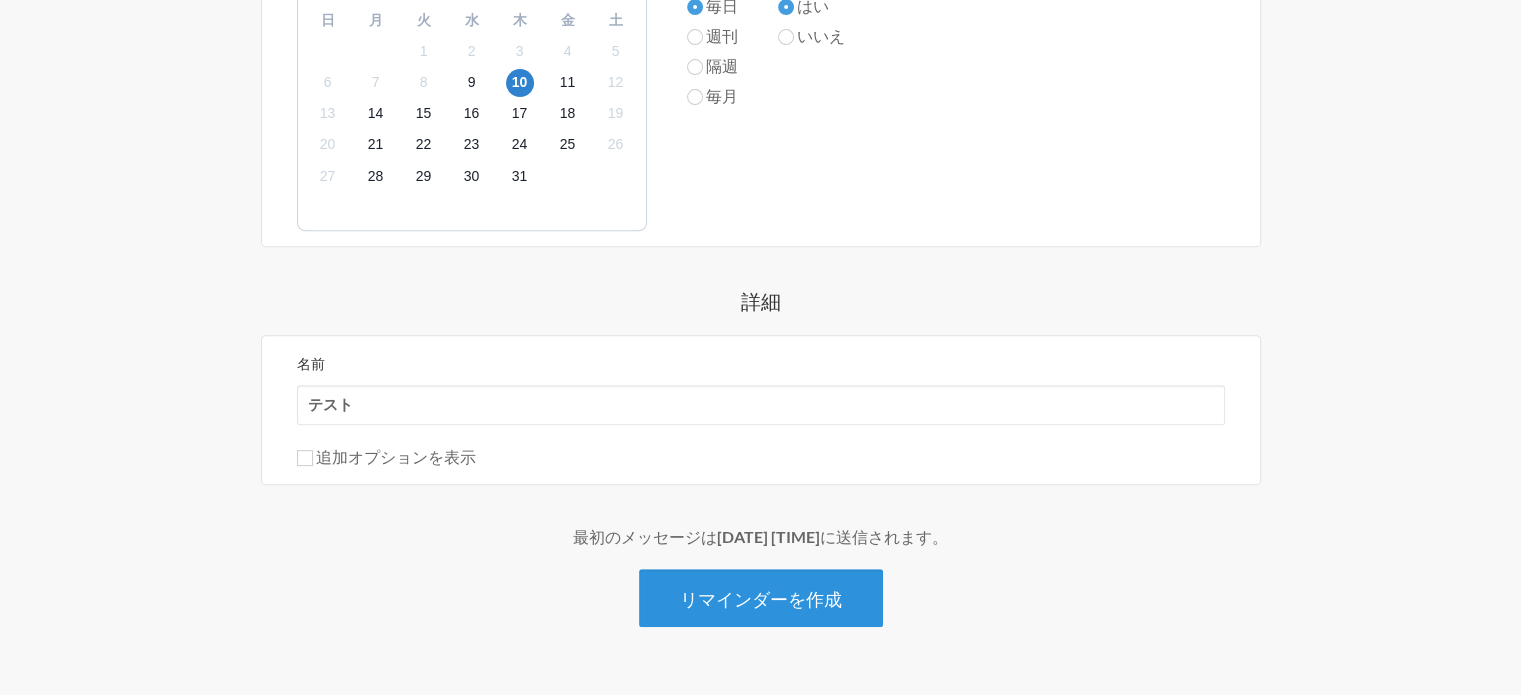 scroll, scrollTop: 848, scrollLeft: 0, axis: vertical 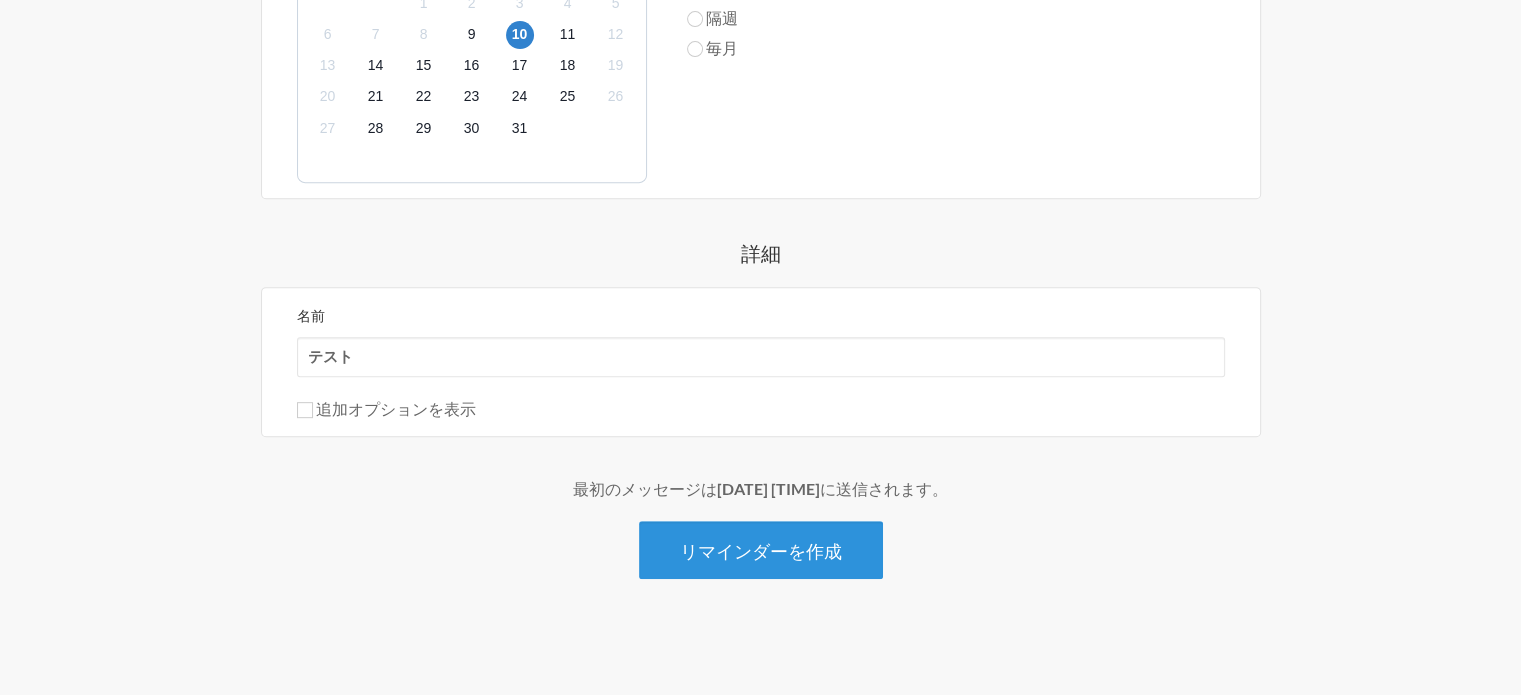 click on "リマインダーを作成" at bounding box center [761, 551] 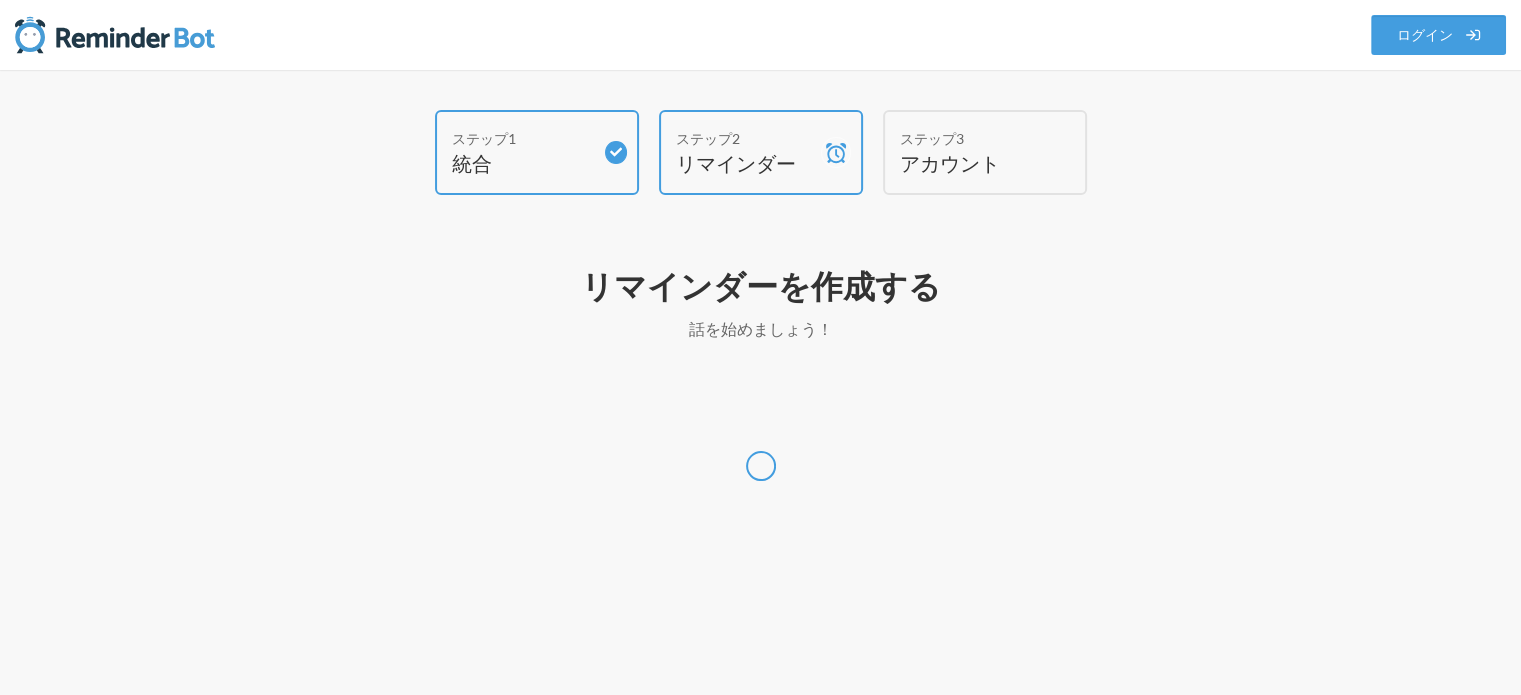 scroll, scrollTop: 0, scrollLeft: 0, axis: both 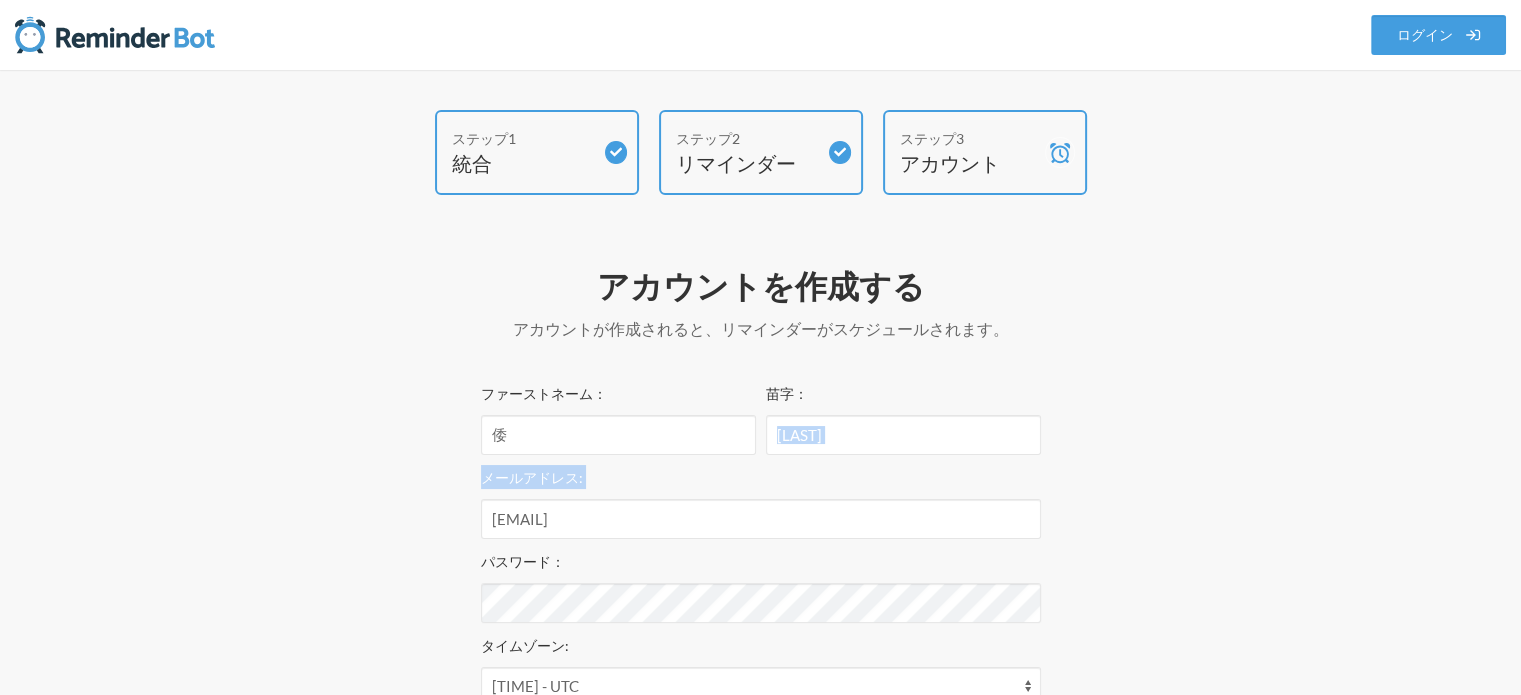 drag, startPoint x: 1281, startPoint y: 467, endPoint x: 1305, endPoint y: 461, distance: 24.738634 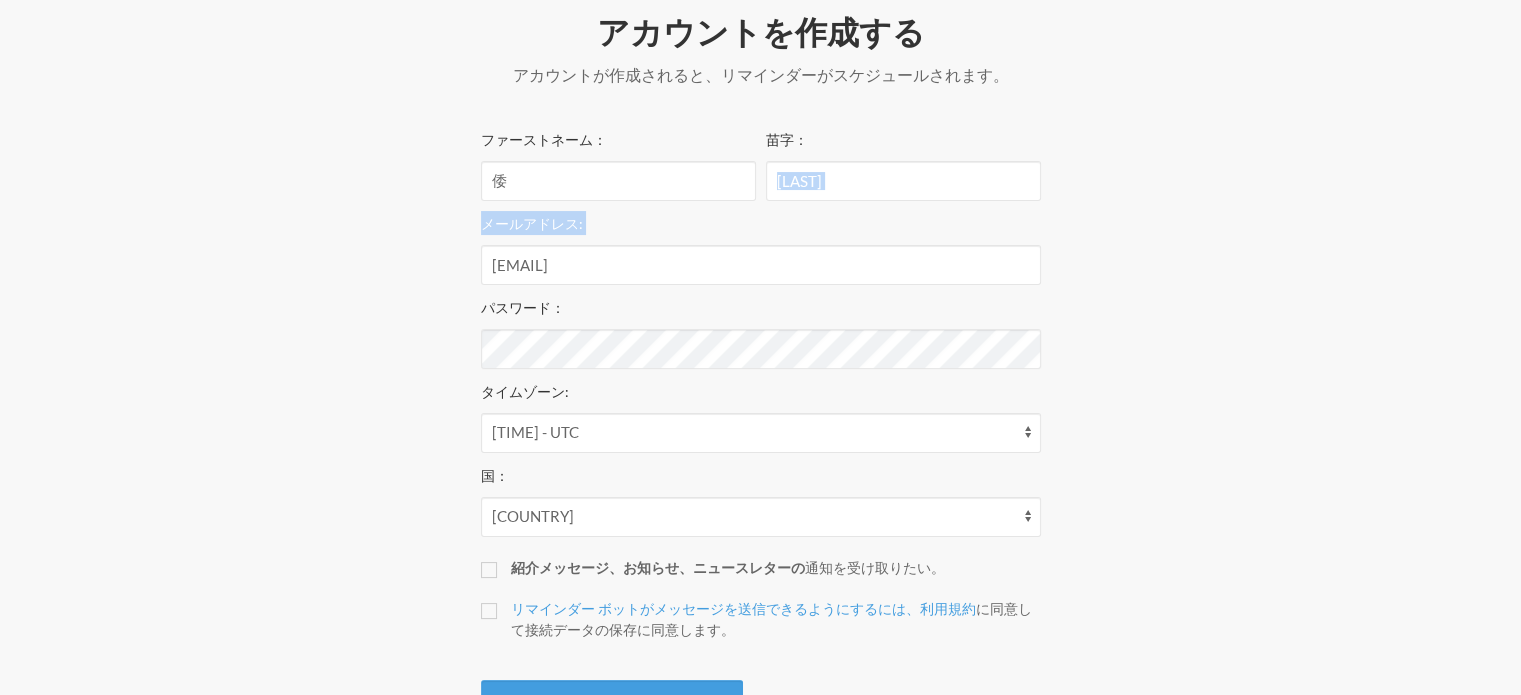 scroll, scrollTop: 345, scrollLeft: 0, axis: vertical 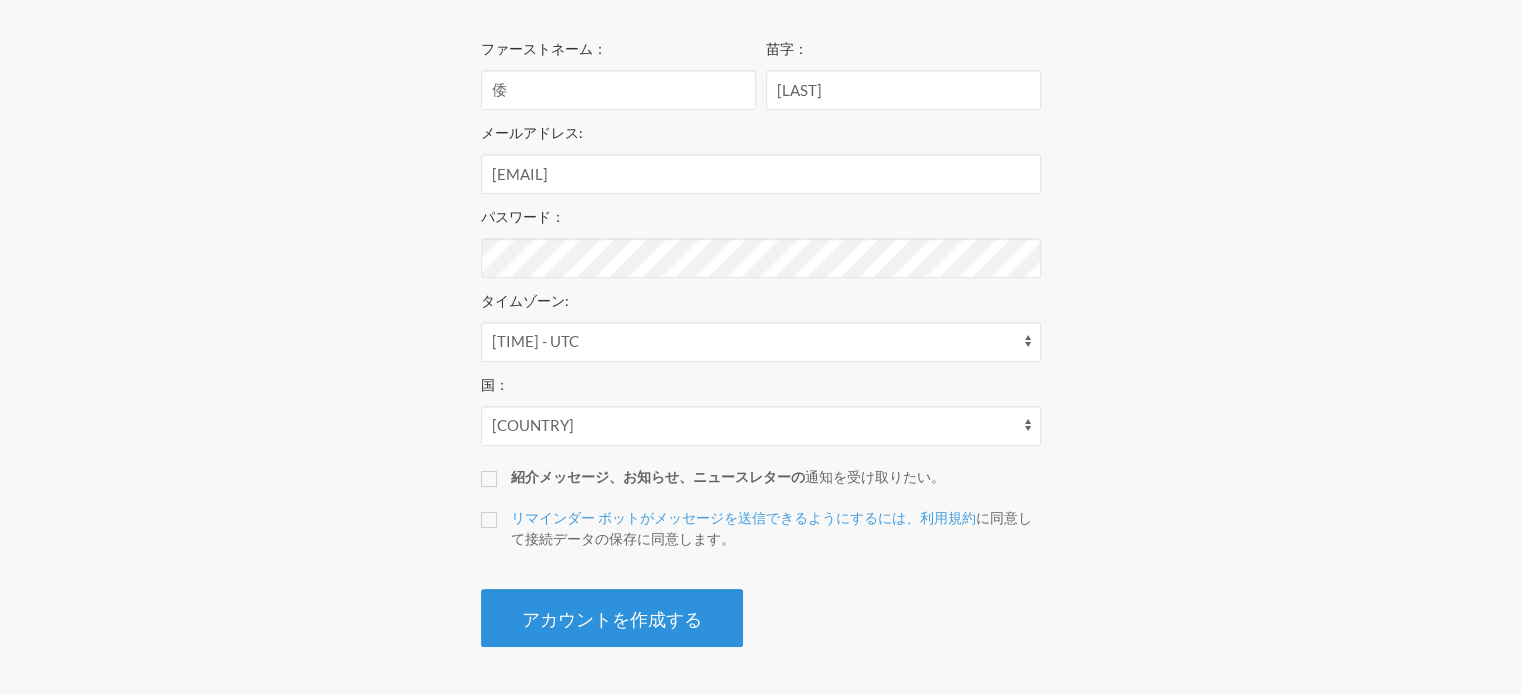 click on "アカウントを作成する" at bounding box center (612, 618) 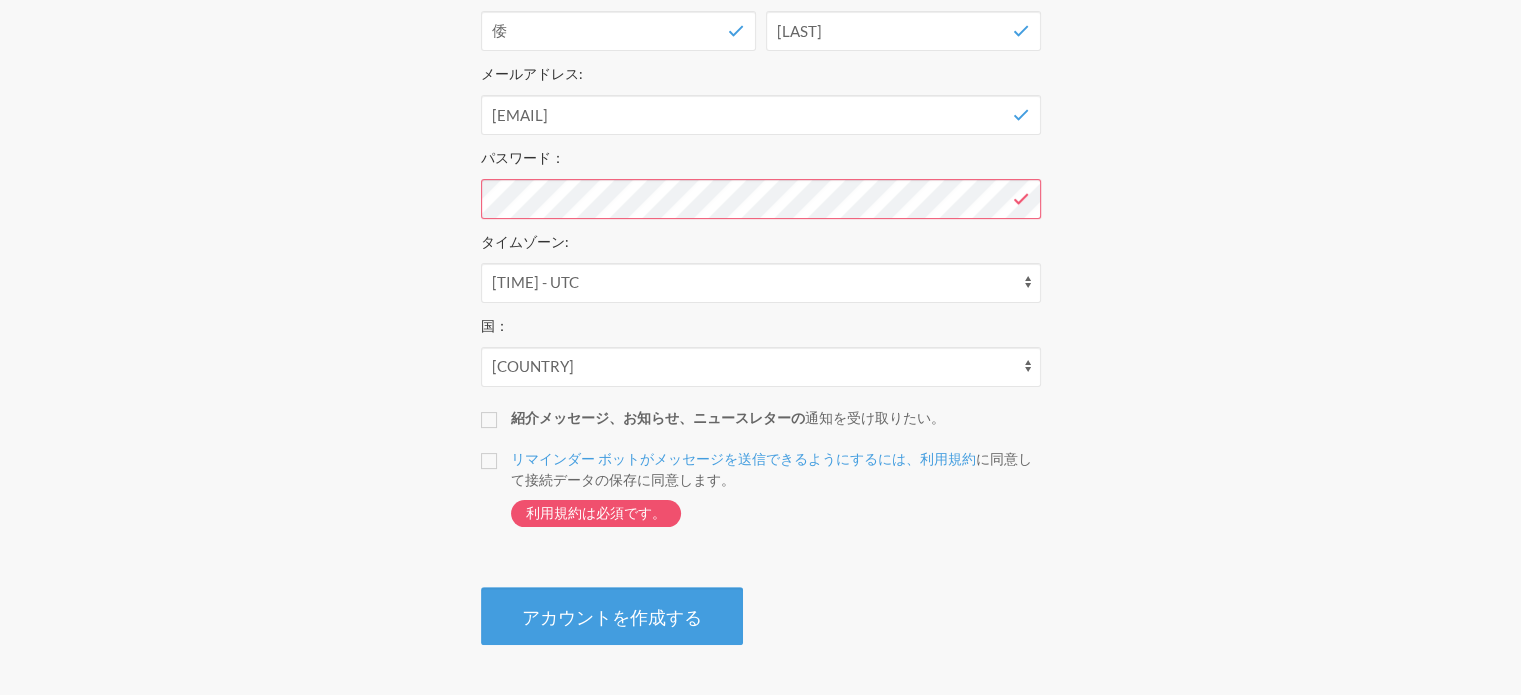 click on "リマインダー ボットがメッセージを送信できるようにするには、利用規約
に同意して接続データの保存に同意します 。
利用規約は必須です。" at bounding box center (761, 497) 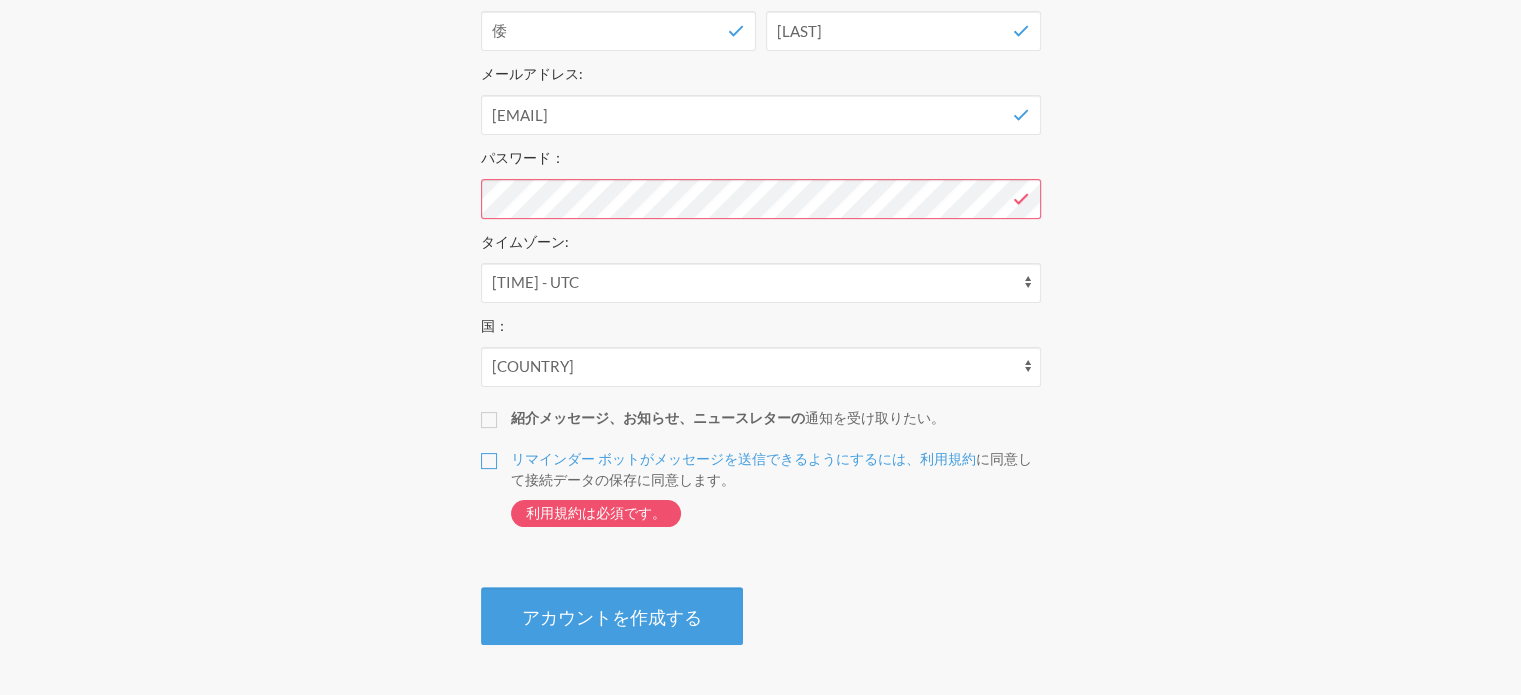 click on "リマインダー ボットがメッセージを送信できるようにするには、利用規約
に同意して接続データの保存に同意します 。
利用規約は必須です。" at bounding box center (489, 461) 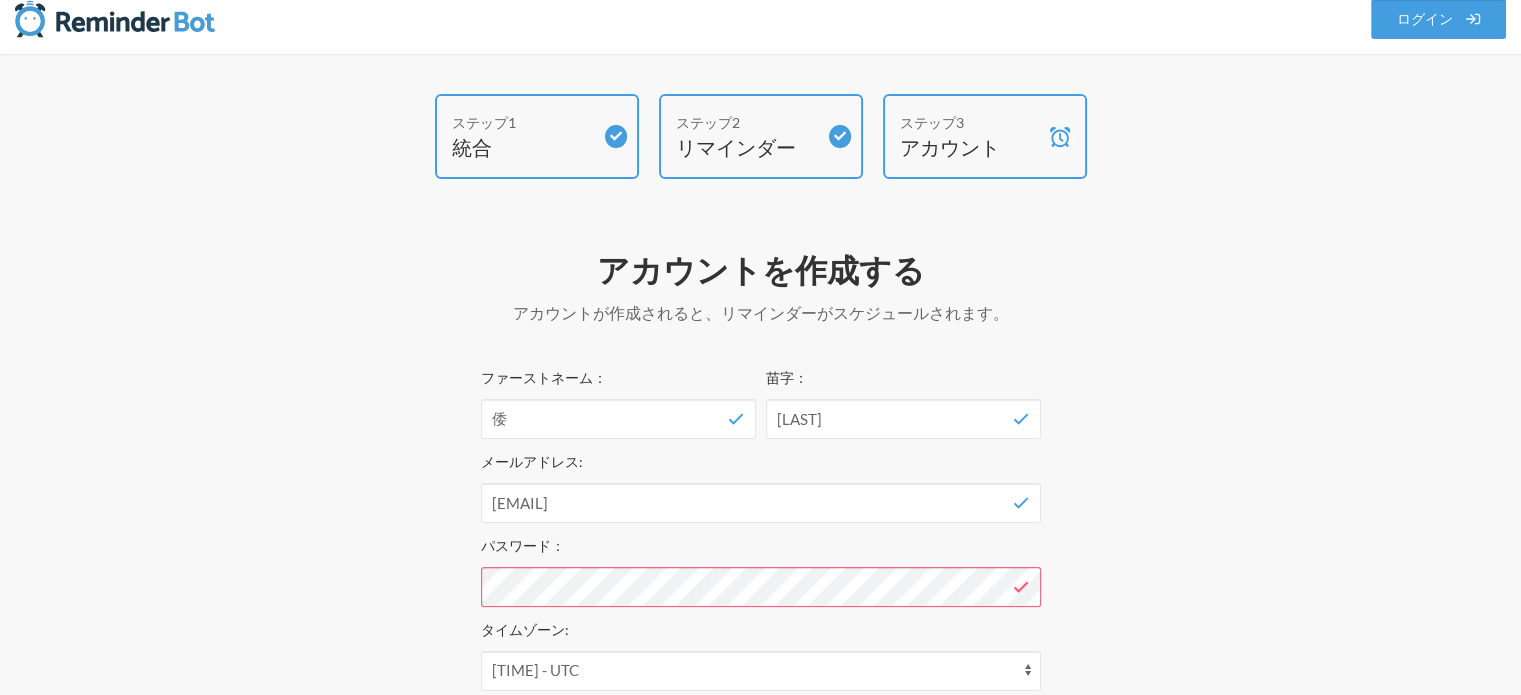 scroll, scrollTop: 0, scrollLeft: 0, axis: both 